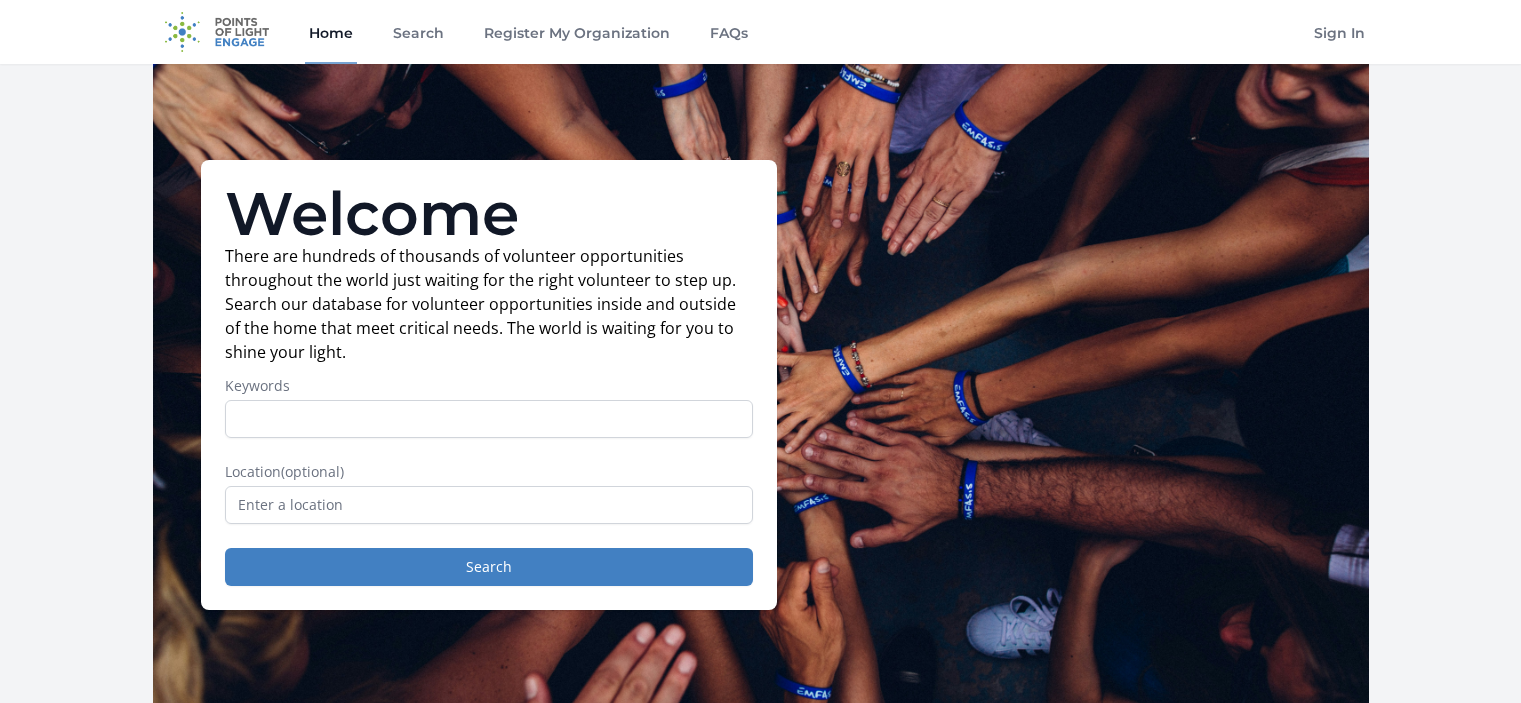 scroll, scrollTop: 0, scrollLeft: 0, axis: both 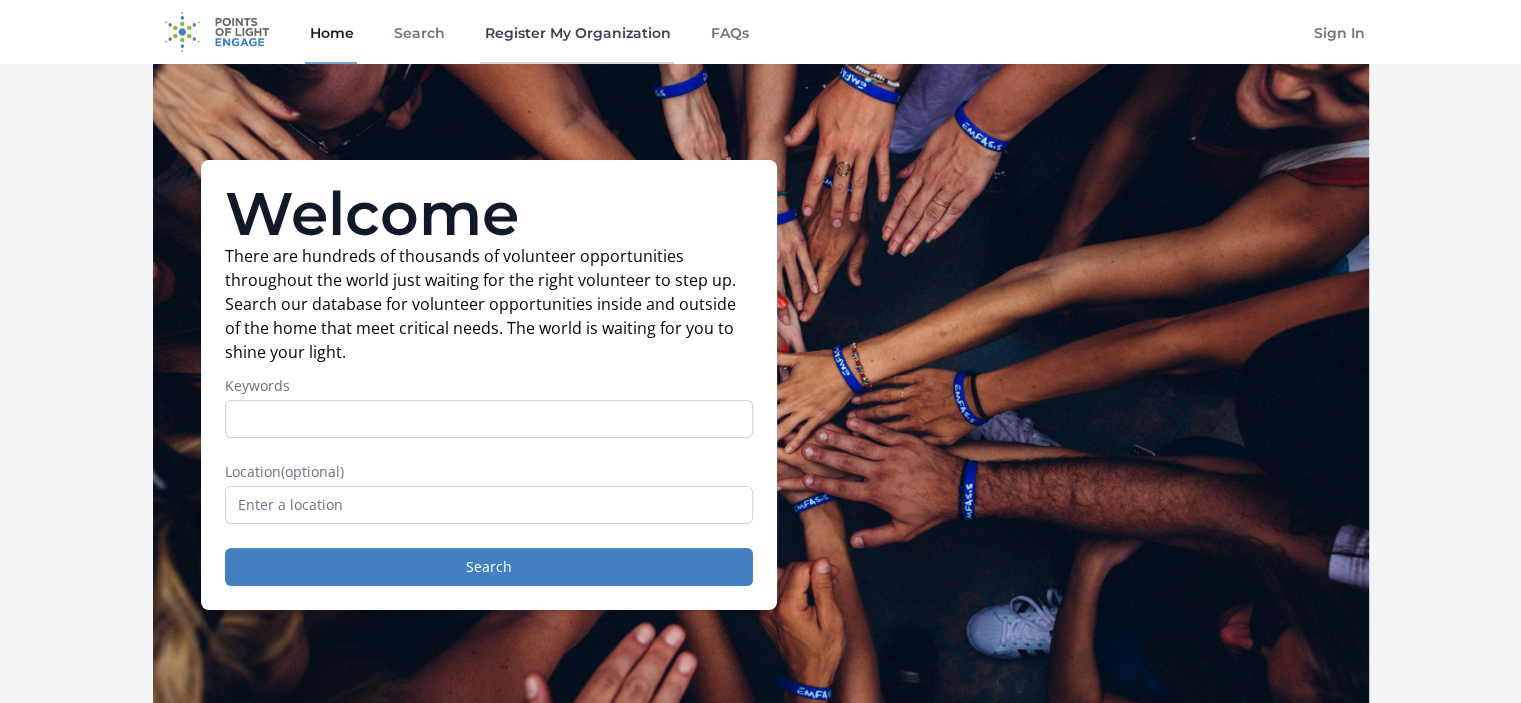 click on "Register My Organization" at bounding box center [577, 32] 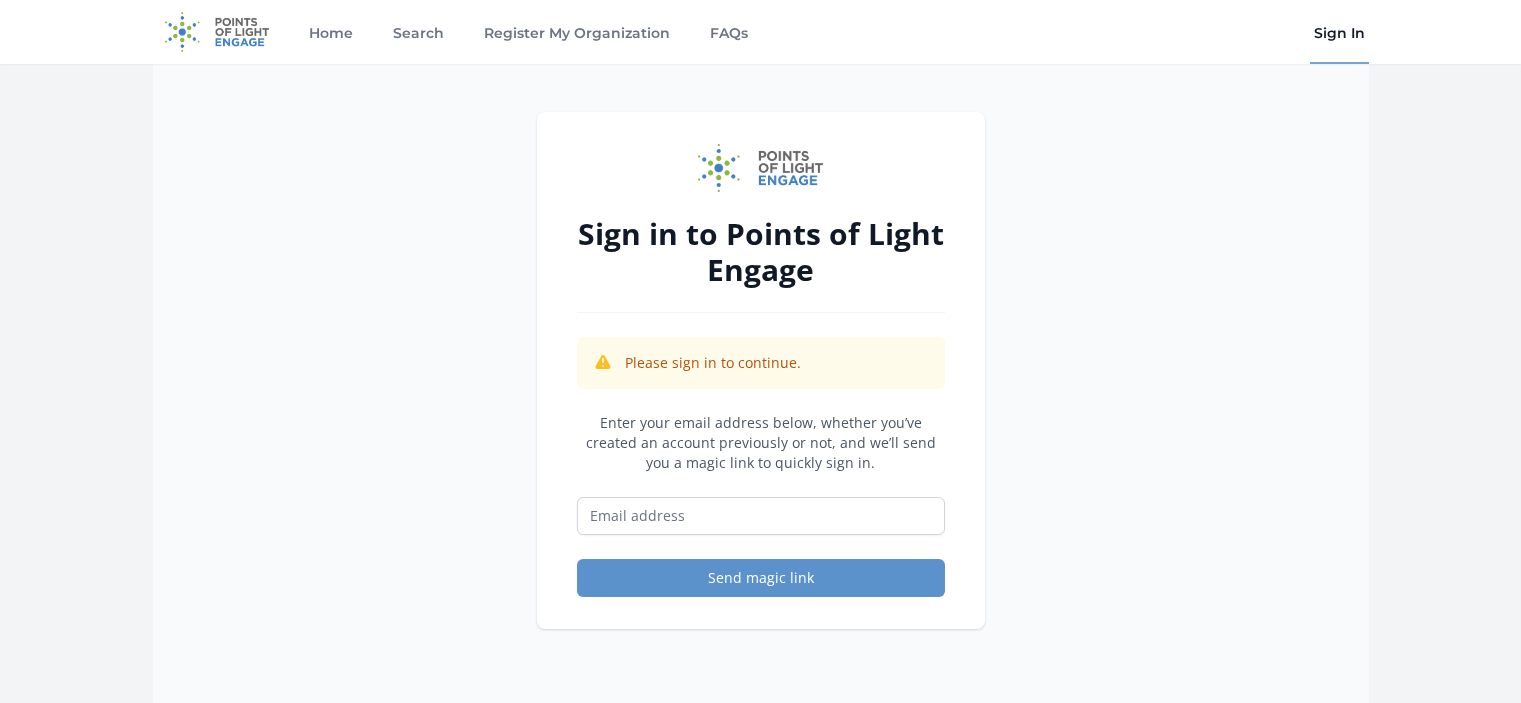scroll, scrollTop: 0, scrollLeft: 0, axis: both 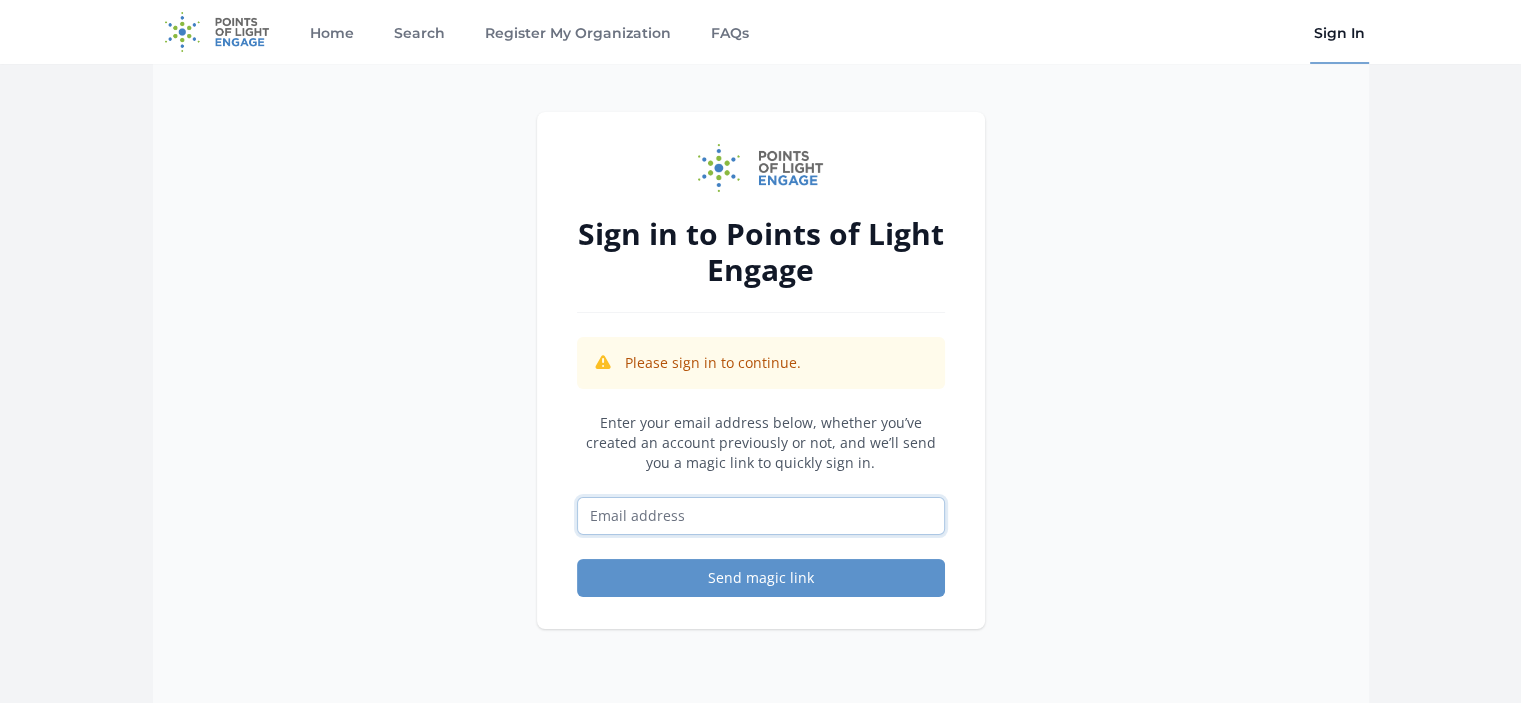 click at bounding box center [761, 516] 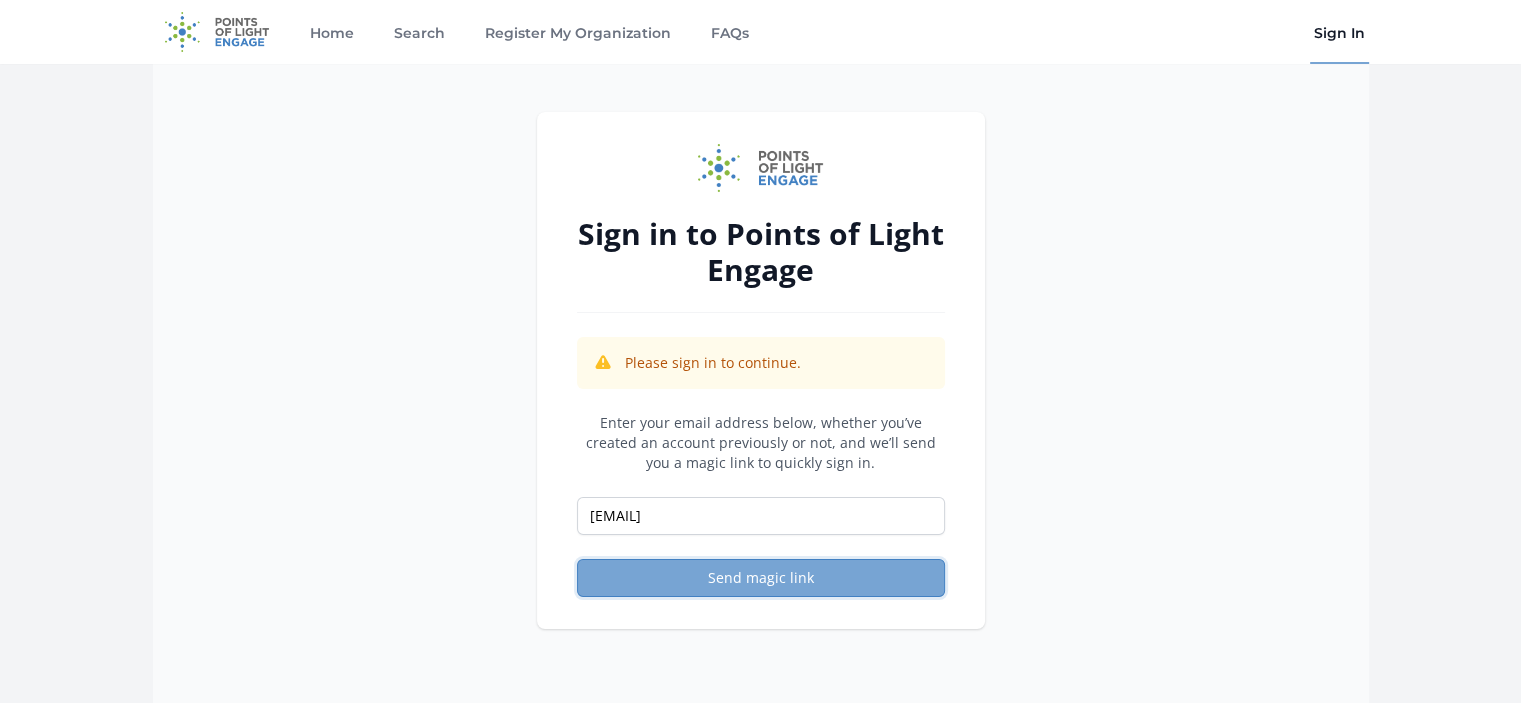 click on "Send magic link" at bounding box center (761, 578) 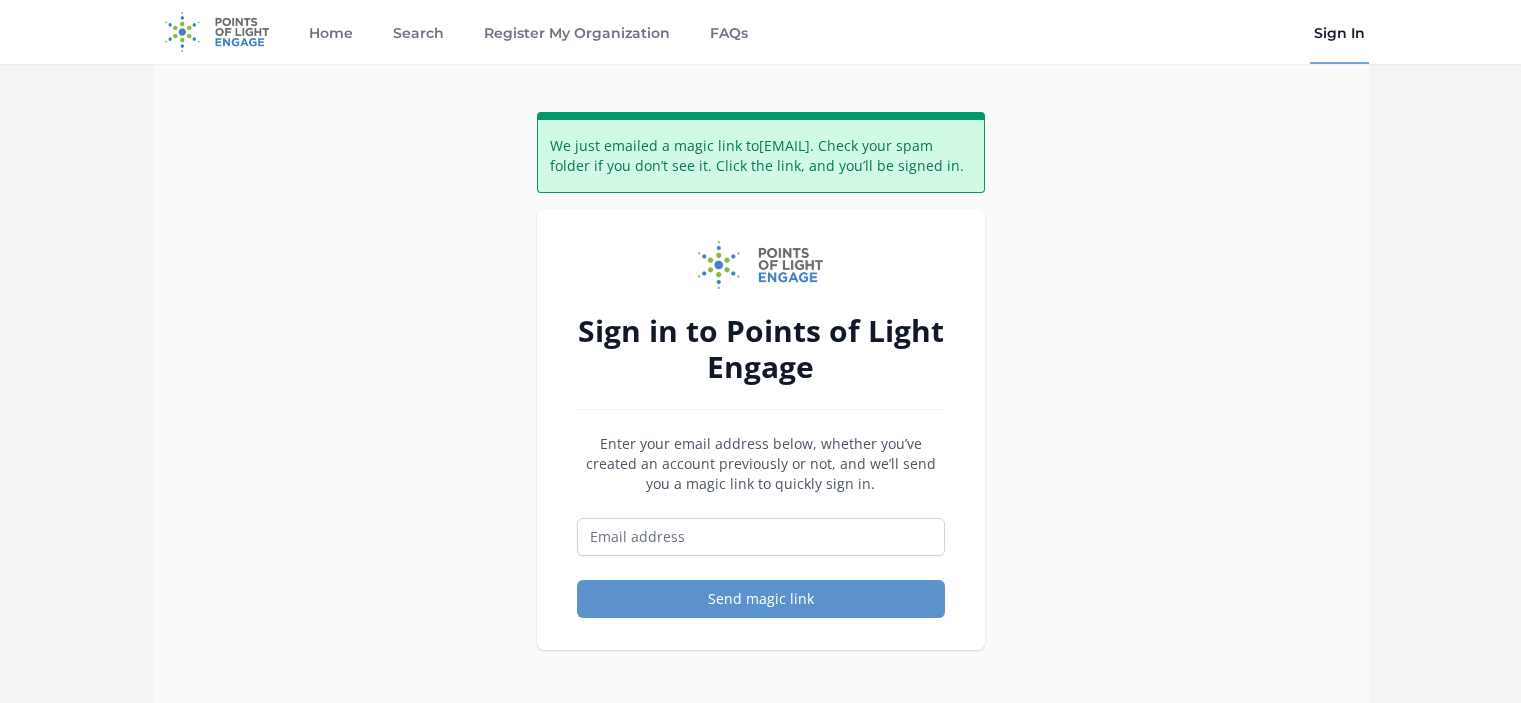 scroll, scrollTop: 0, scrollLeft: 0, axis: both 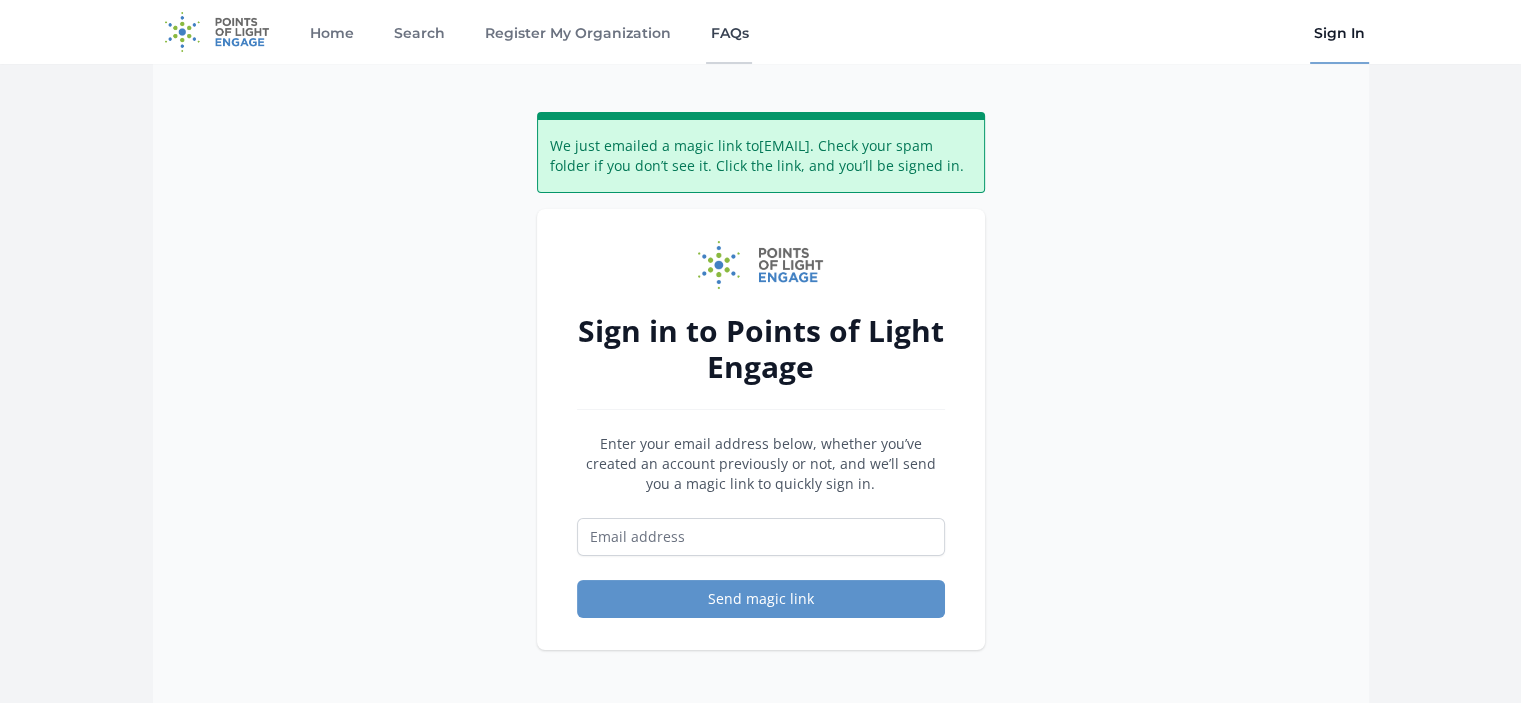 click on "FAQs" at bounding box center (729, 32) 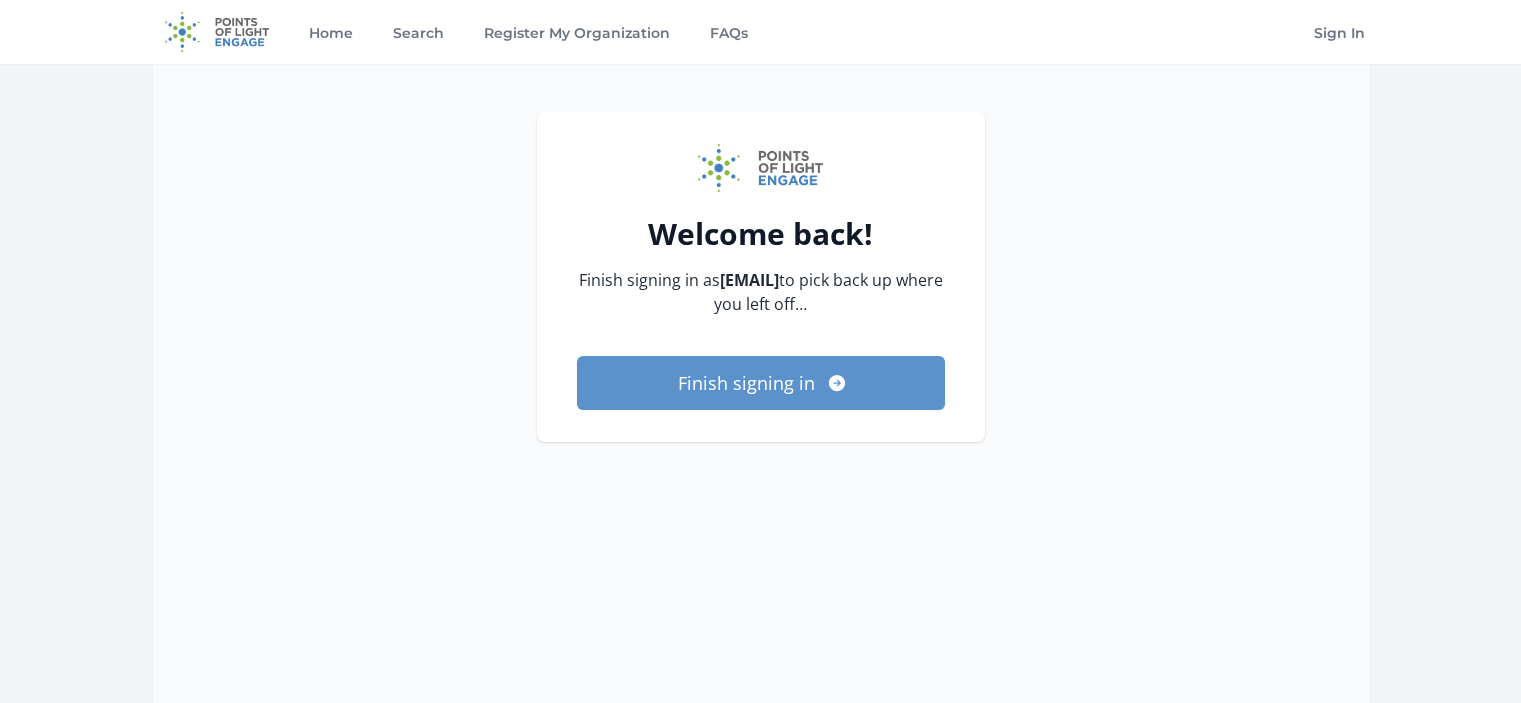 scroll, scrollTop: 0, scrollLeft: 0, axis: both 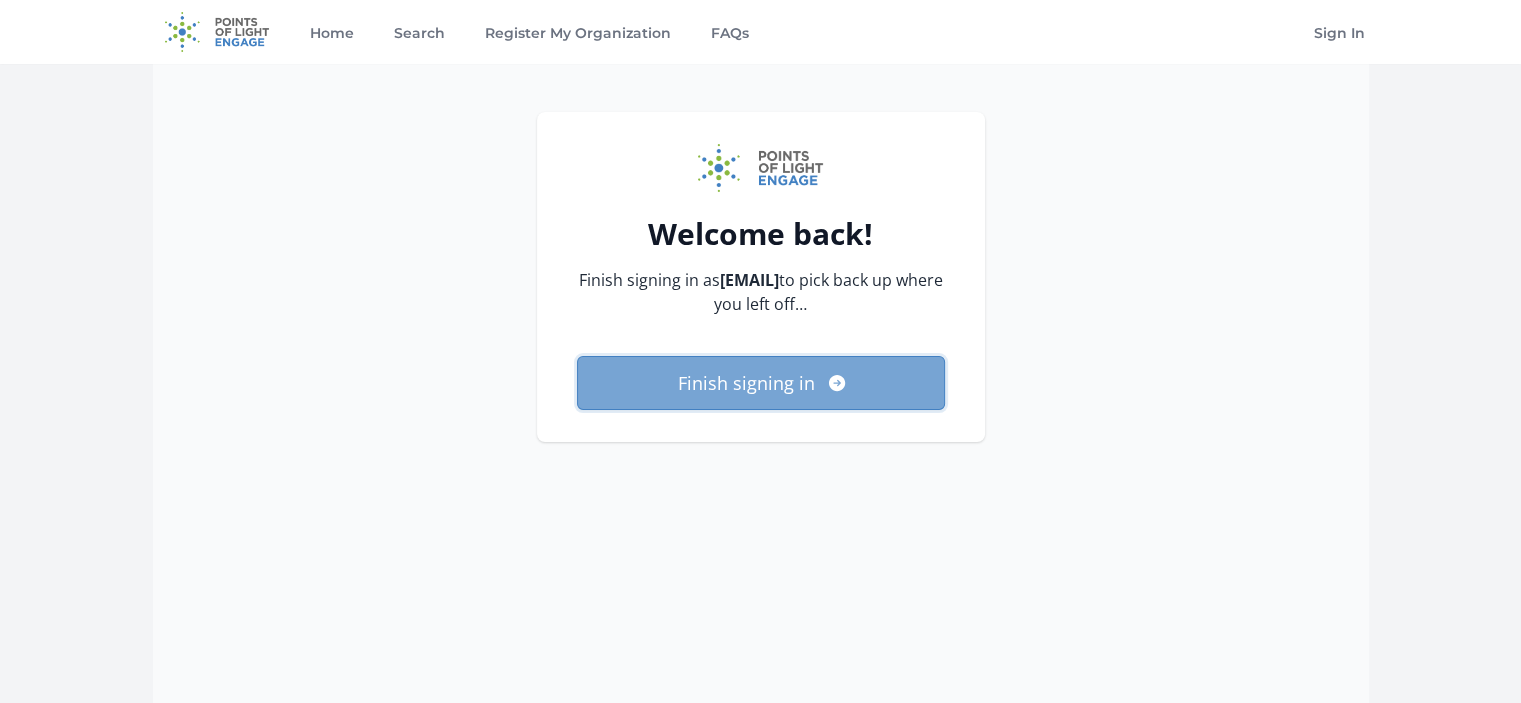 click on "Finish signing in" at bounding box center [761, 383] 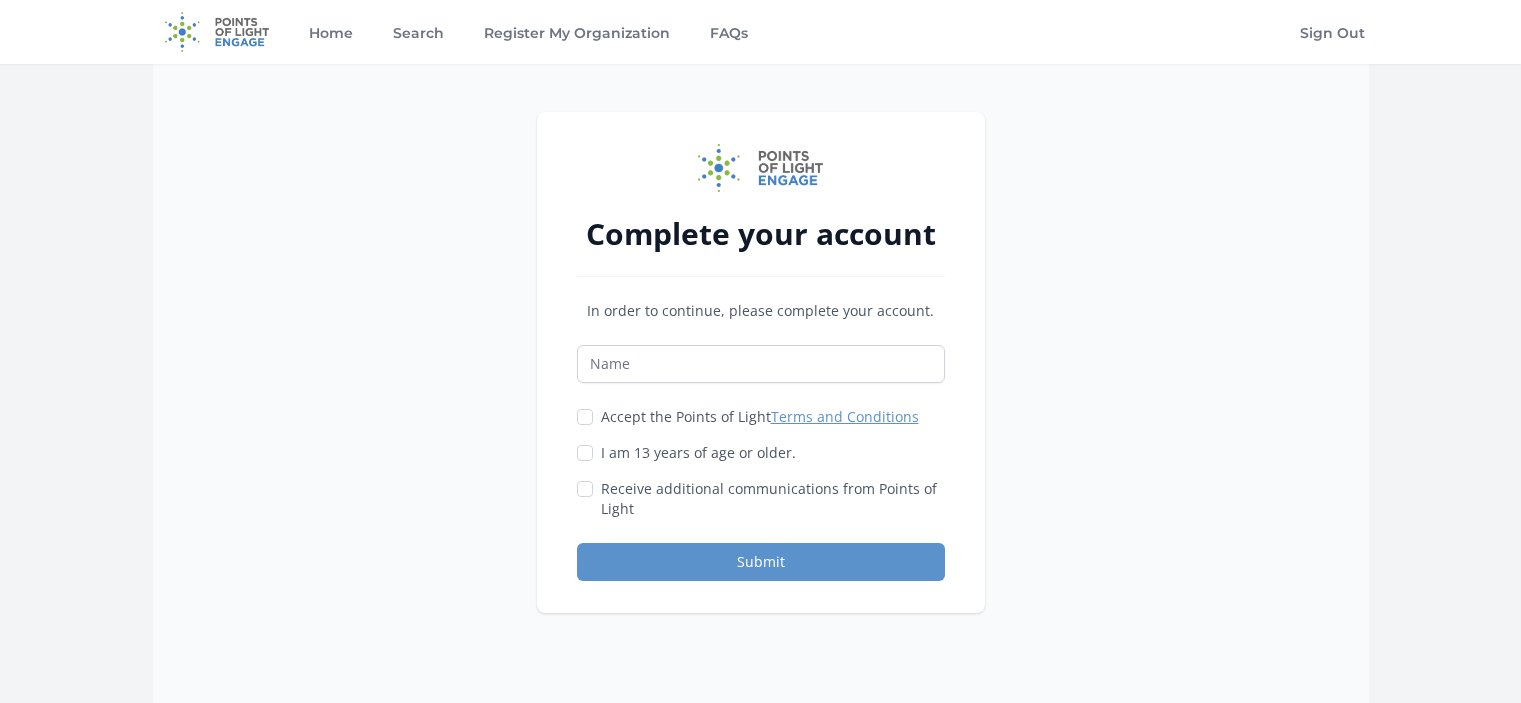 scroll, scrollTop: 0, scrollLeft: 0, axis: both 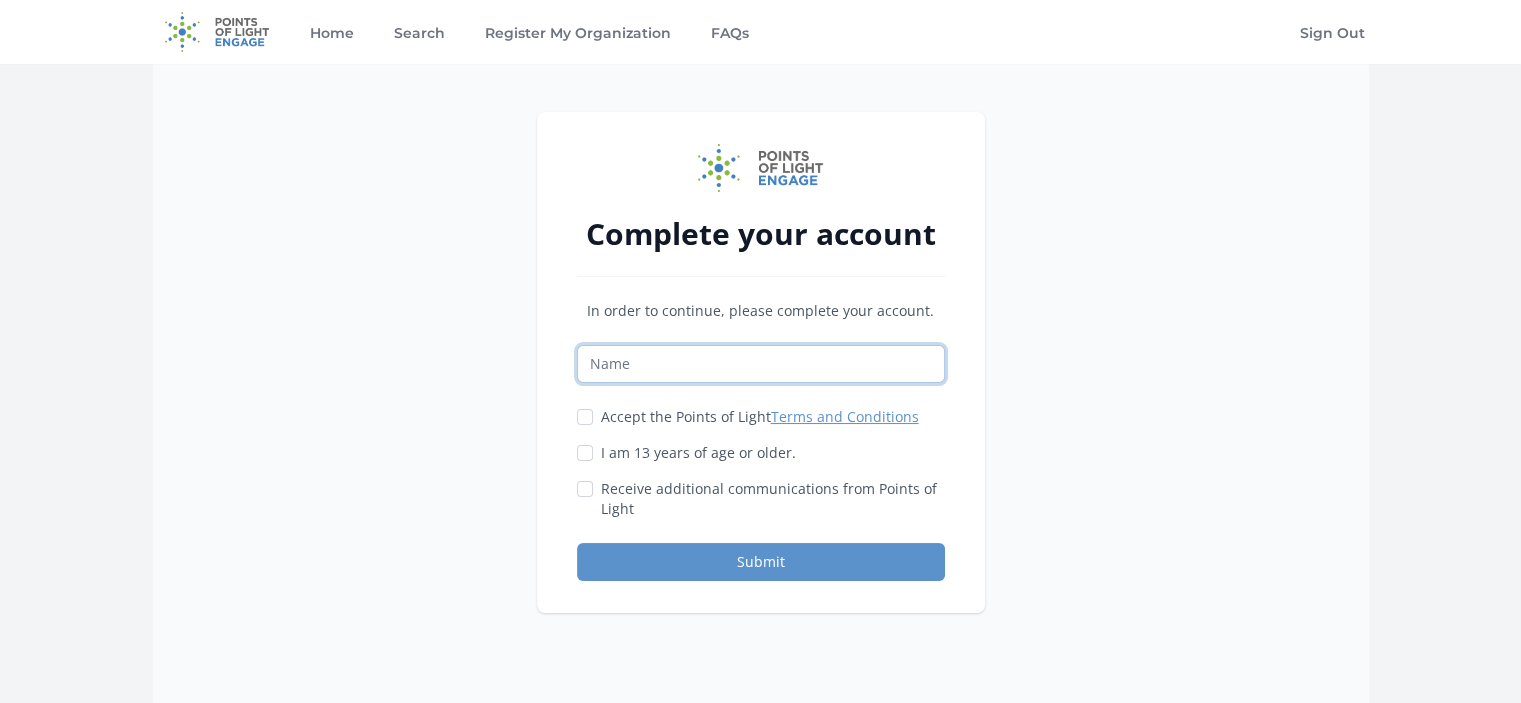 click at bounding box center (761, 364) 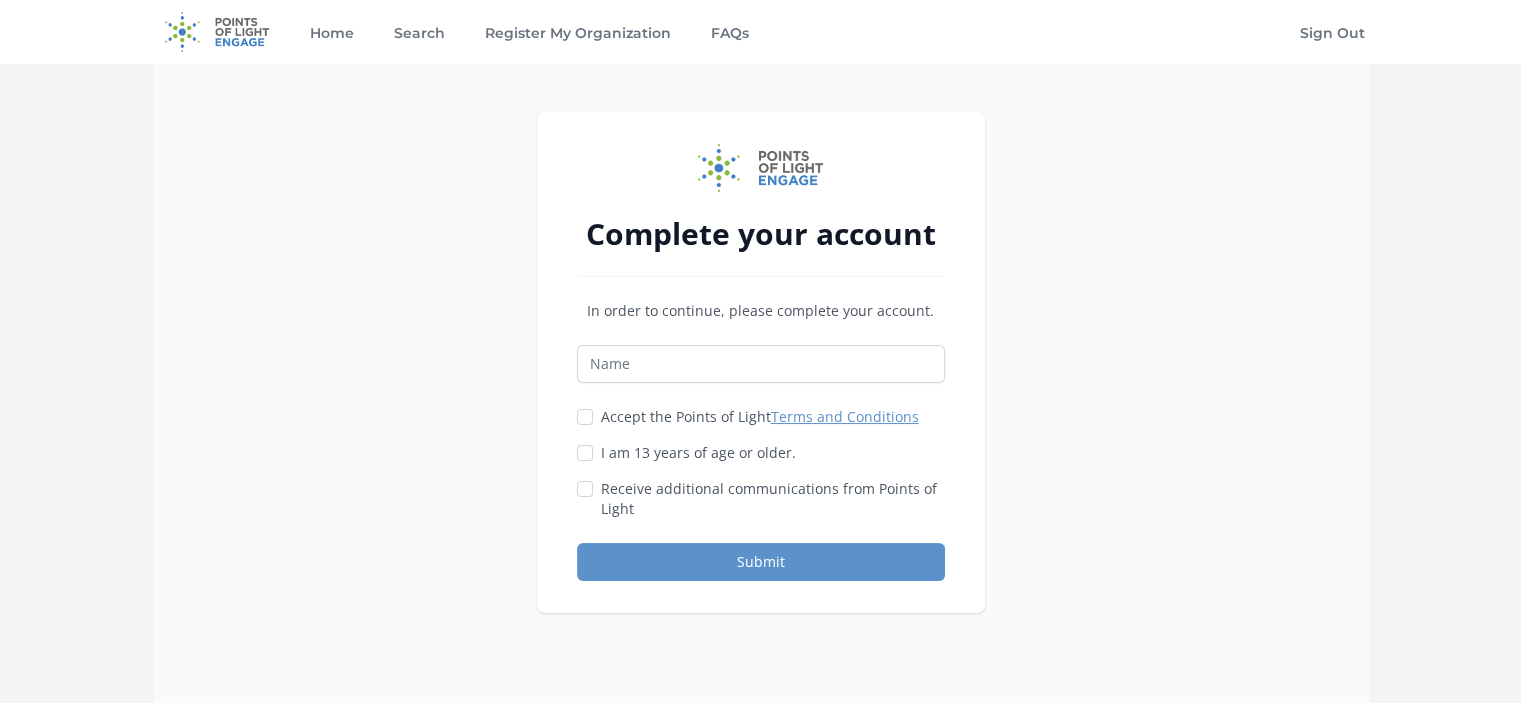 click on "Complete your account
In order to continue, please complete your account.
Accept the Points of Light  Terms and Conditions" at bounding box center [761, 415] 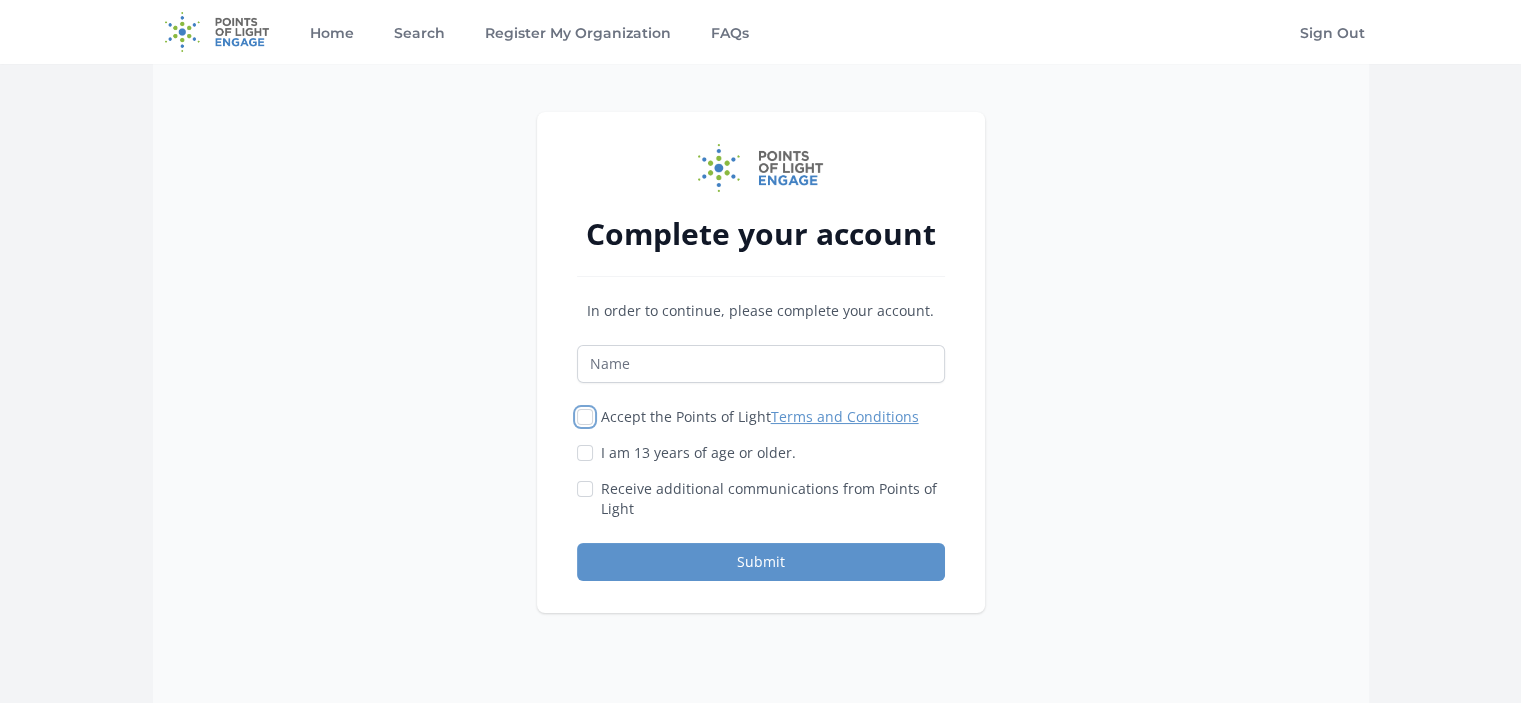 click on "Accept the Points of Light  Terms and Conditions" at bounding box center [585, 417] 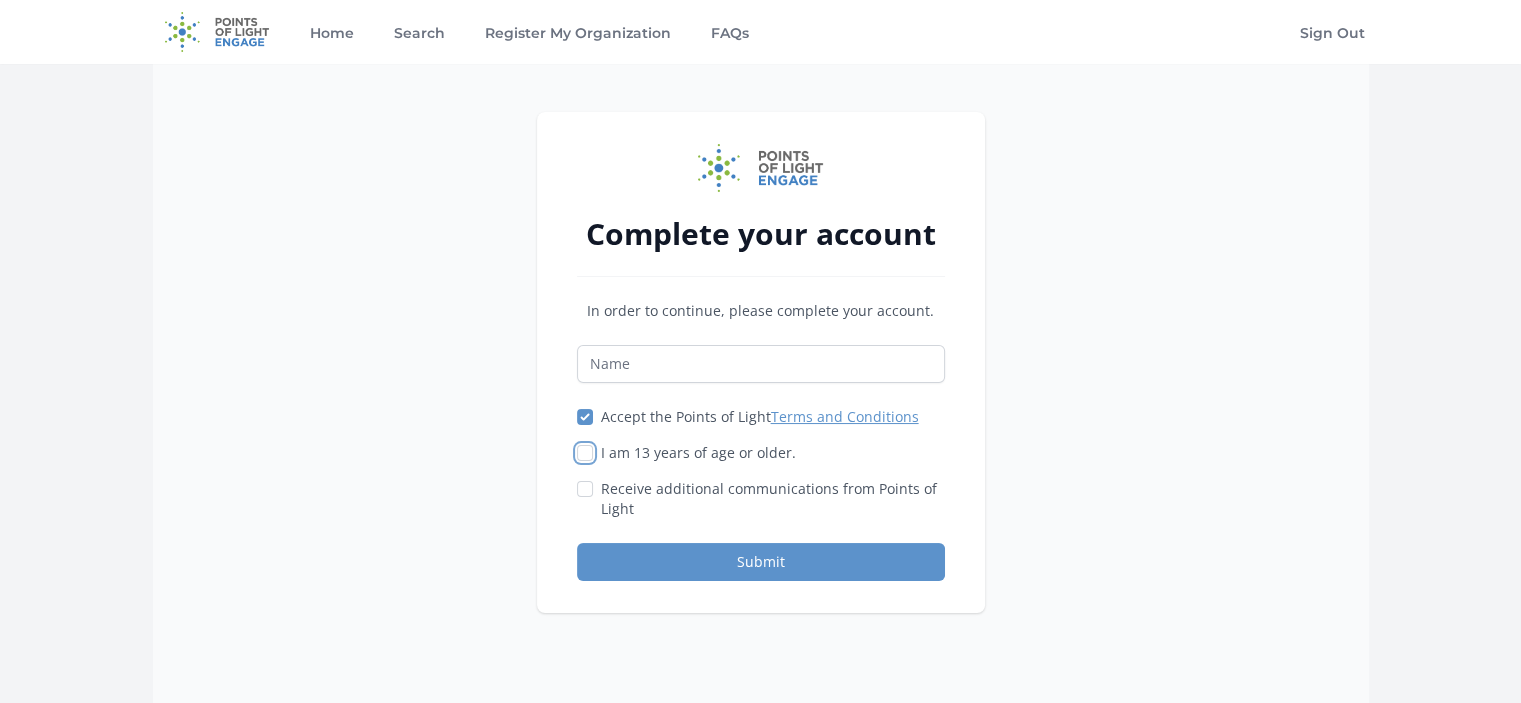 click on "I am 13 years of age or older." at bounding box center [585, 453] 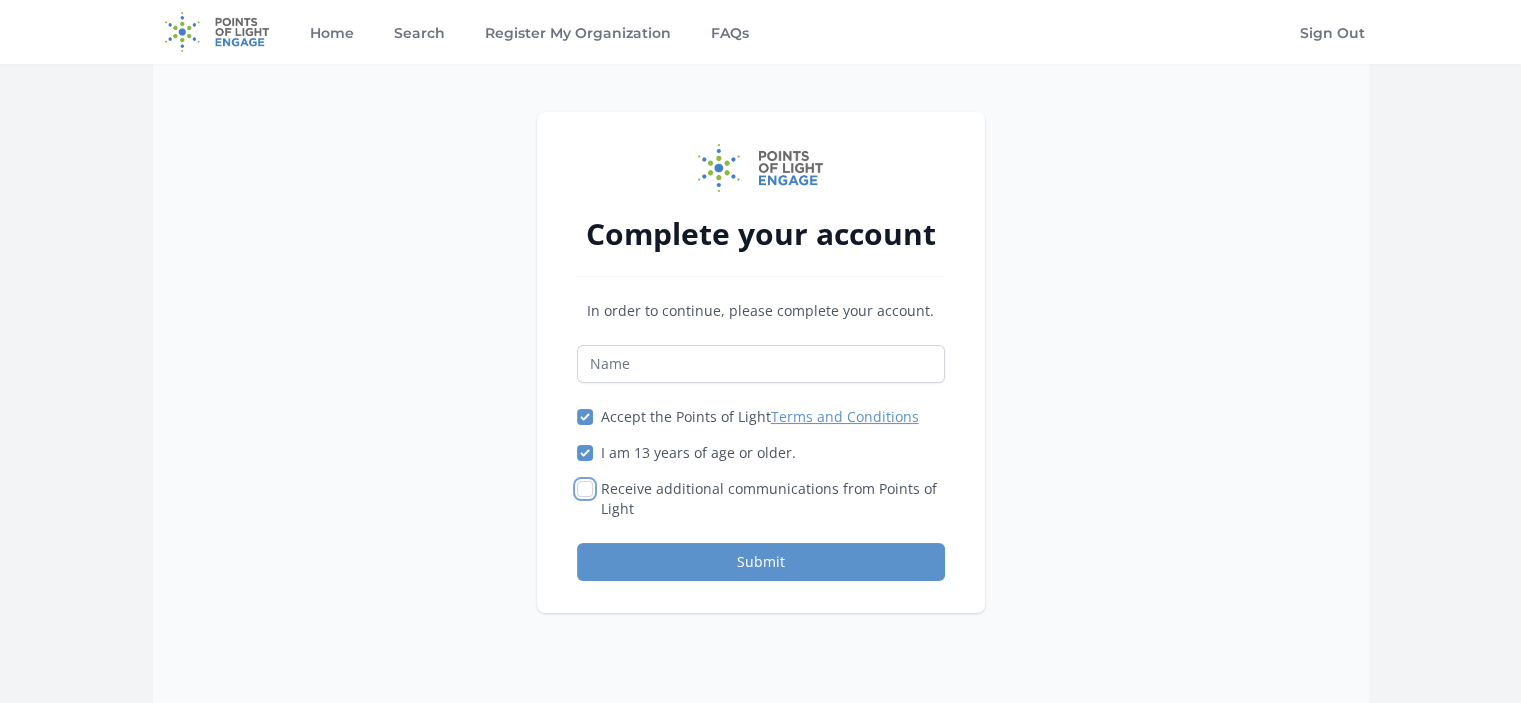 click on "Receive additional communications from Points of Light" at bounding box center [585, 489] 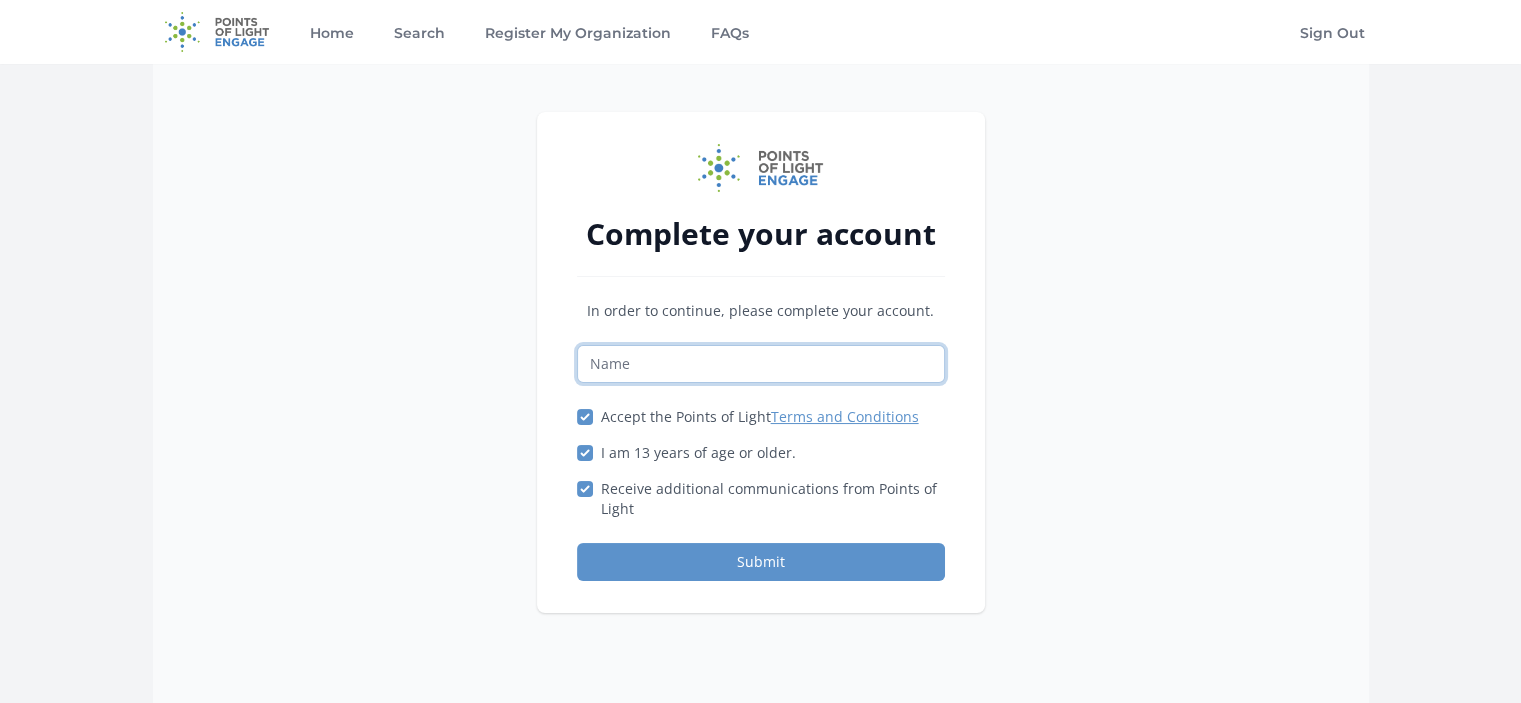click at bounding box center (761, 364) 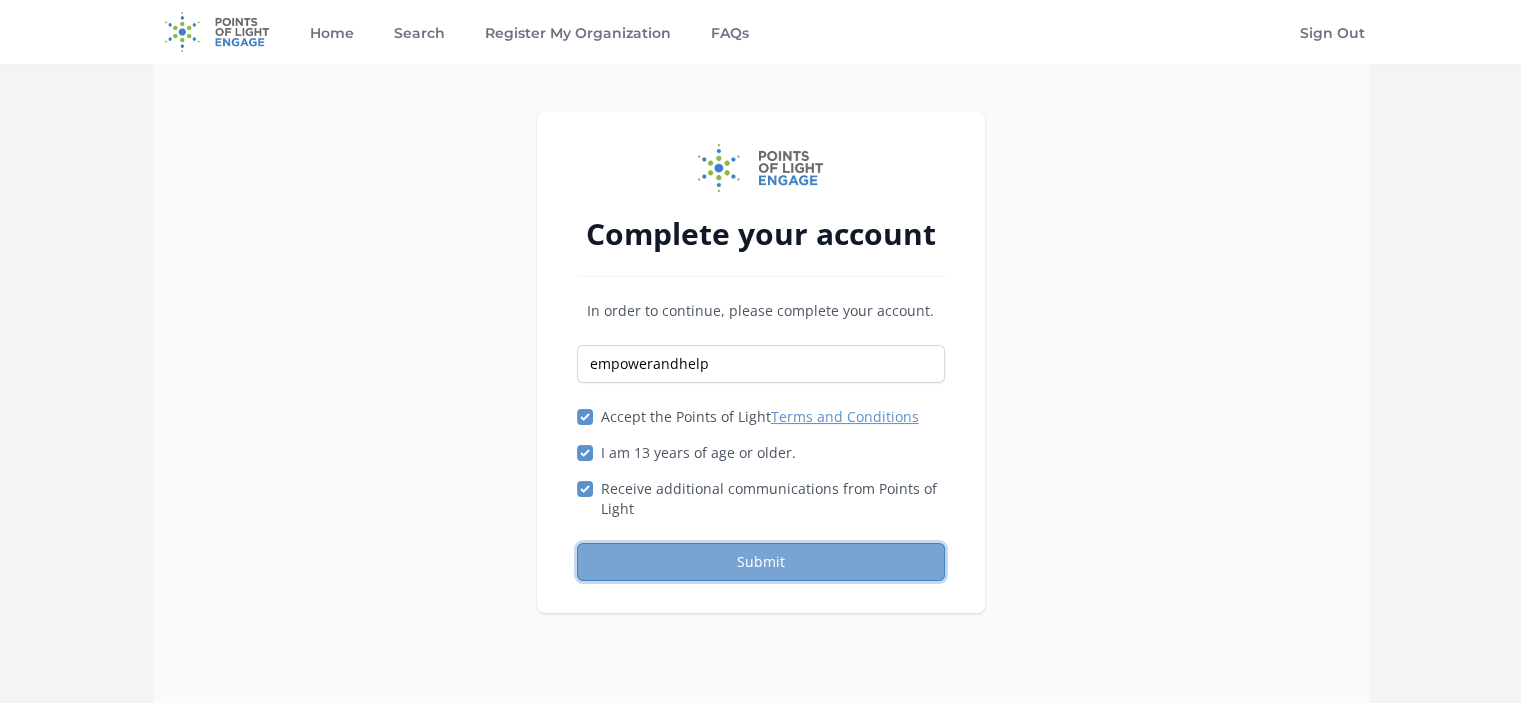 click on "Submit" at bounding box center [761, 562] 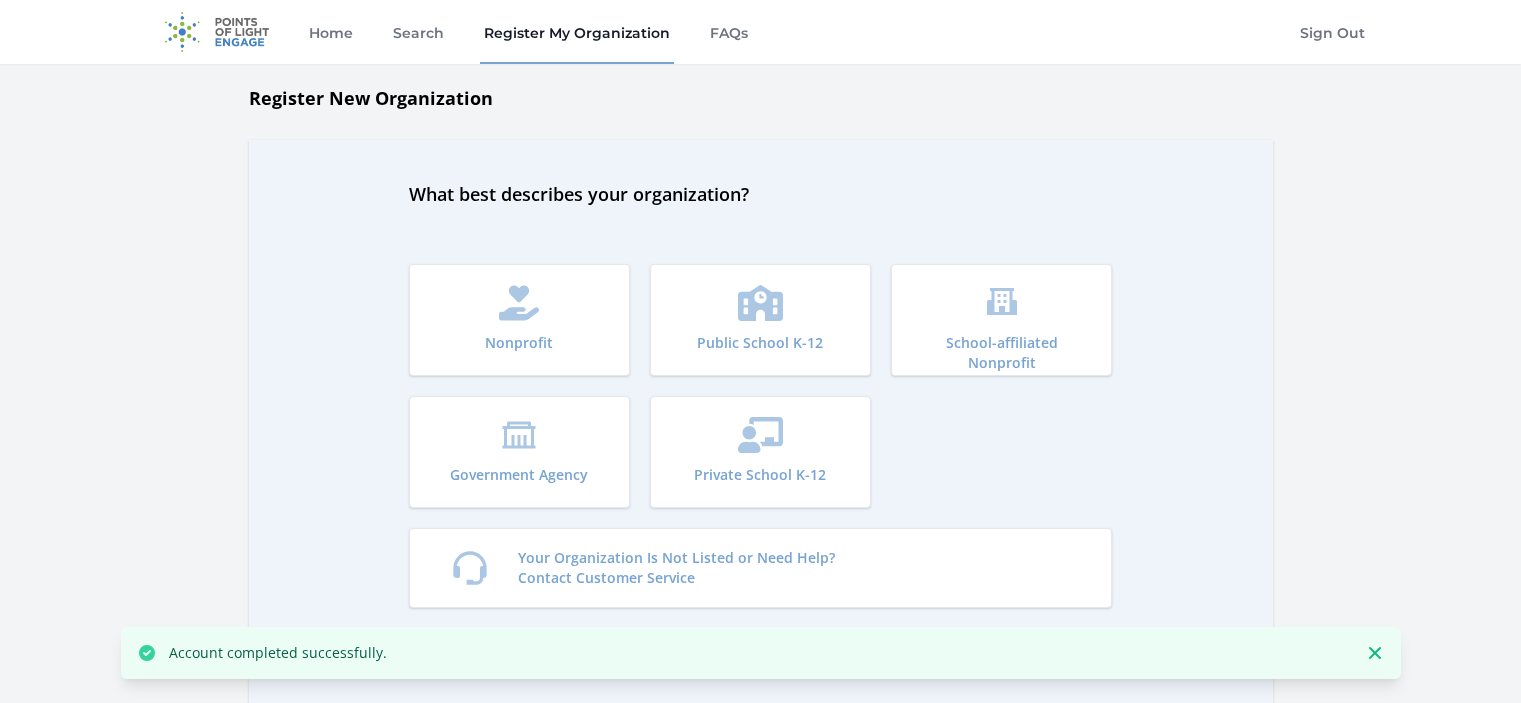 scroll, scrollTop: 0, scrollLeft: 0, axis: both 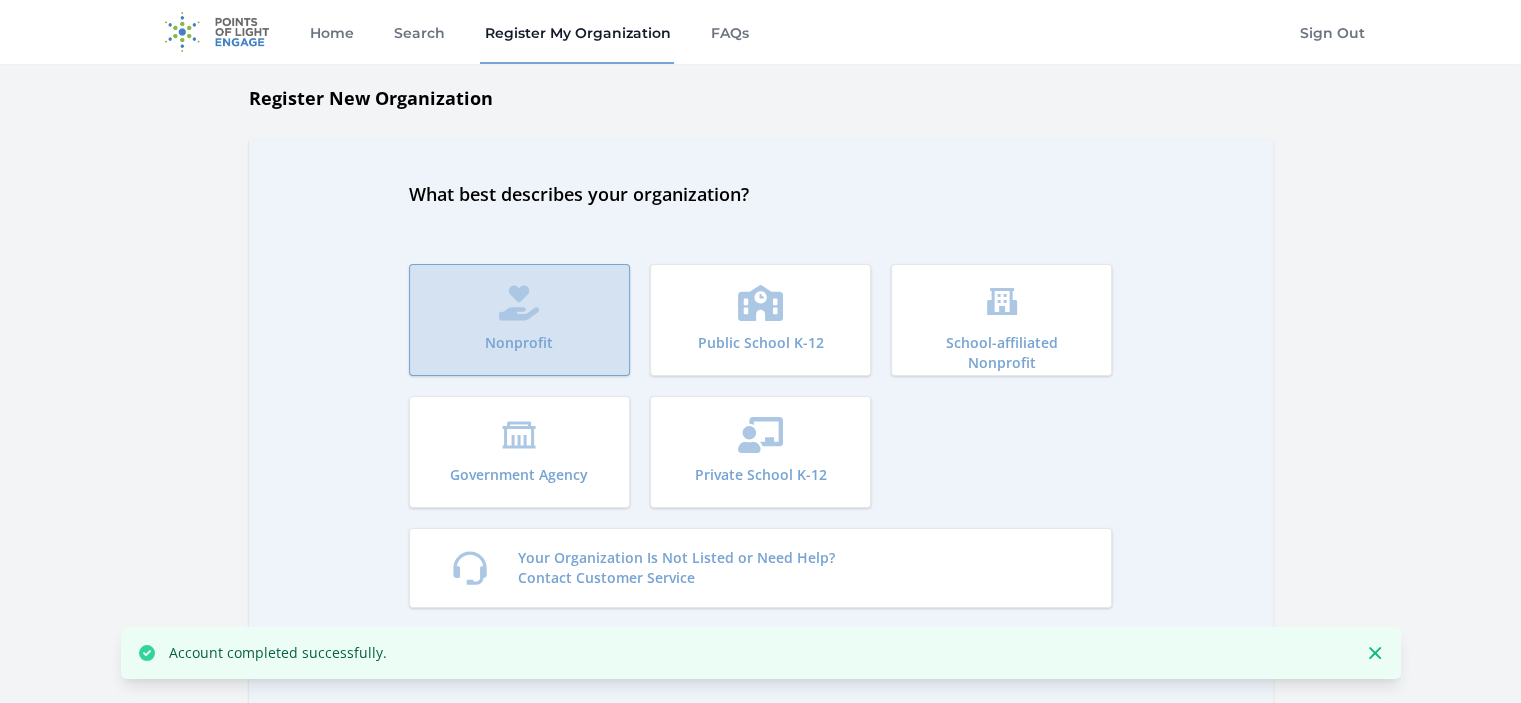 click on "Nonprofit" at bounding box center [519, 320] 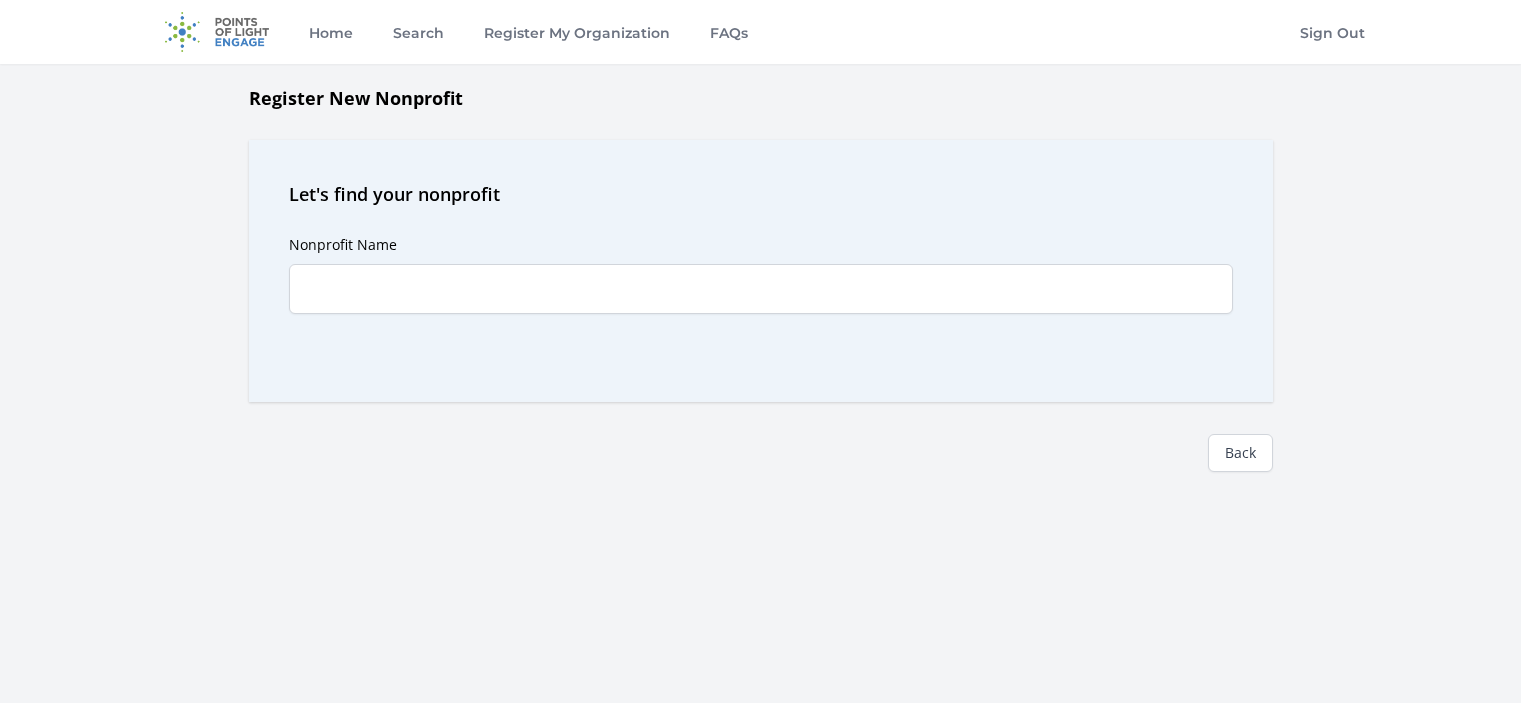 scroll, scrollTop: 0, scrollLeft: 0, axis: both 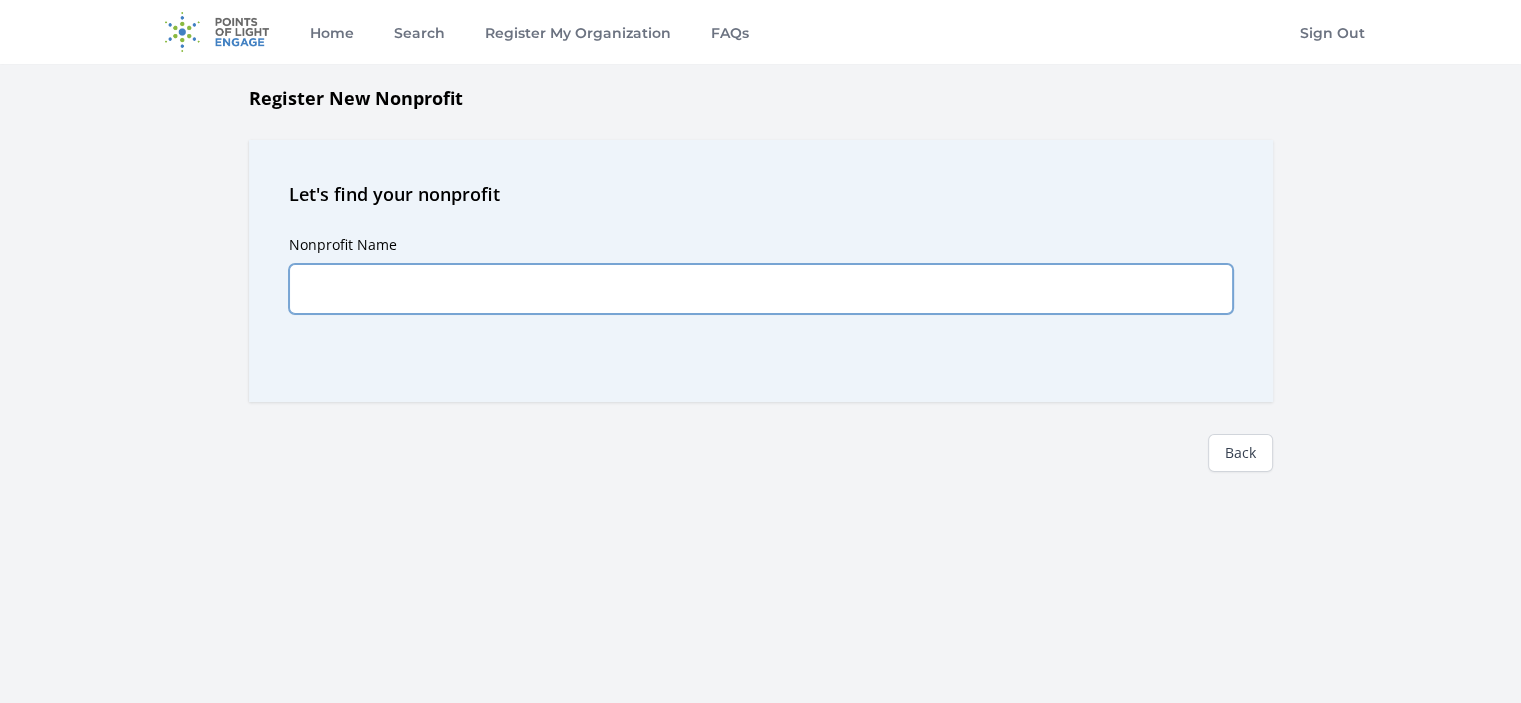 click on "Nonprofit Name" at bounding box center (761, 289) 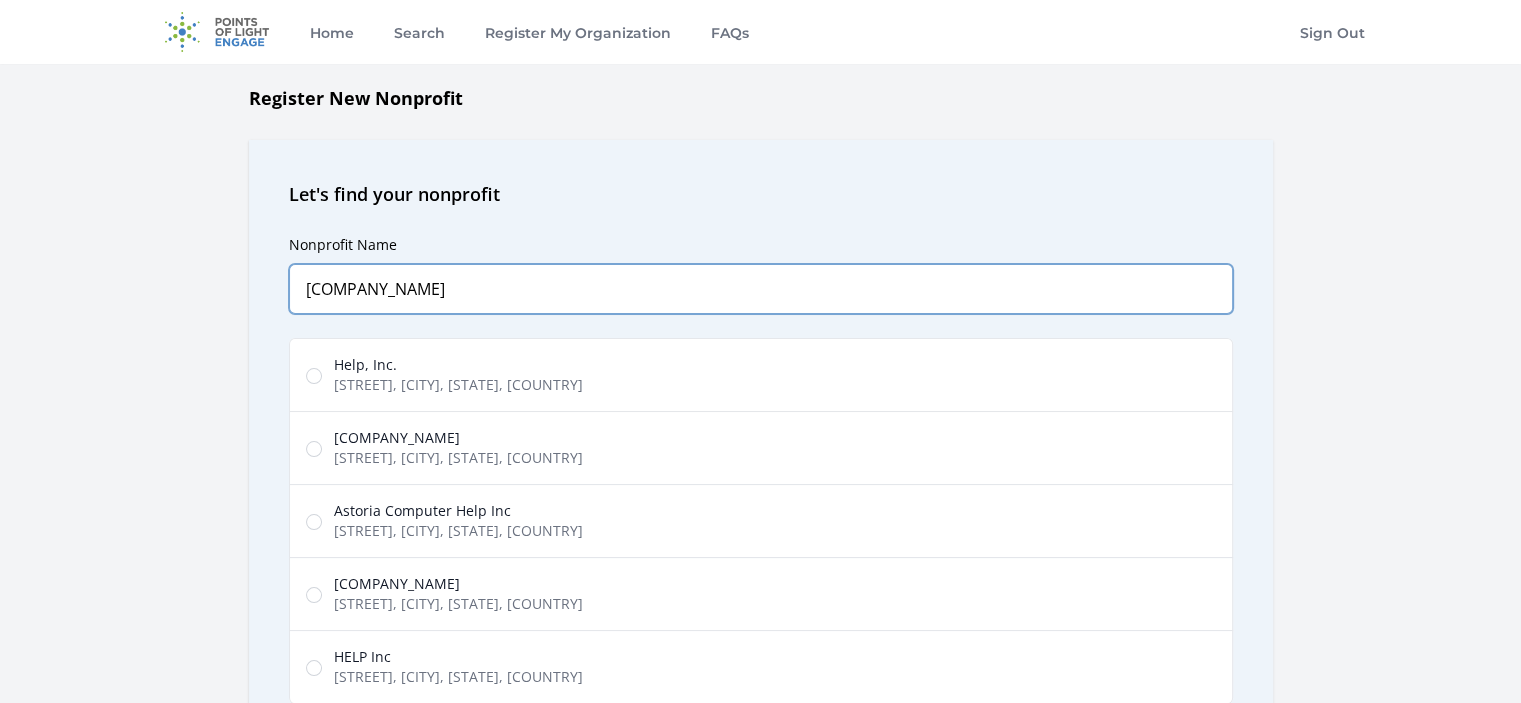 drag, startPoint x: 483, startPoint y: 288, endPoint x: 375, endPoint y: 300, distance: 108.66462 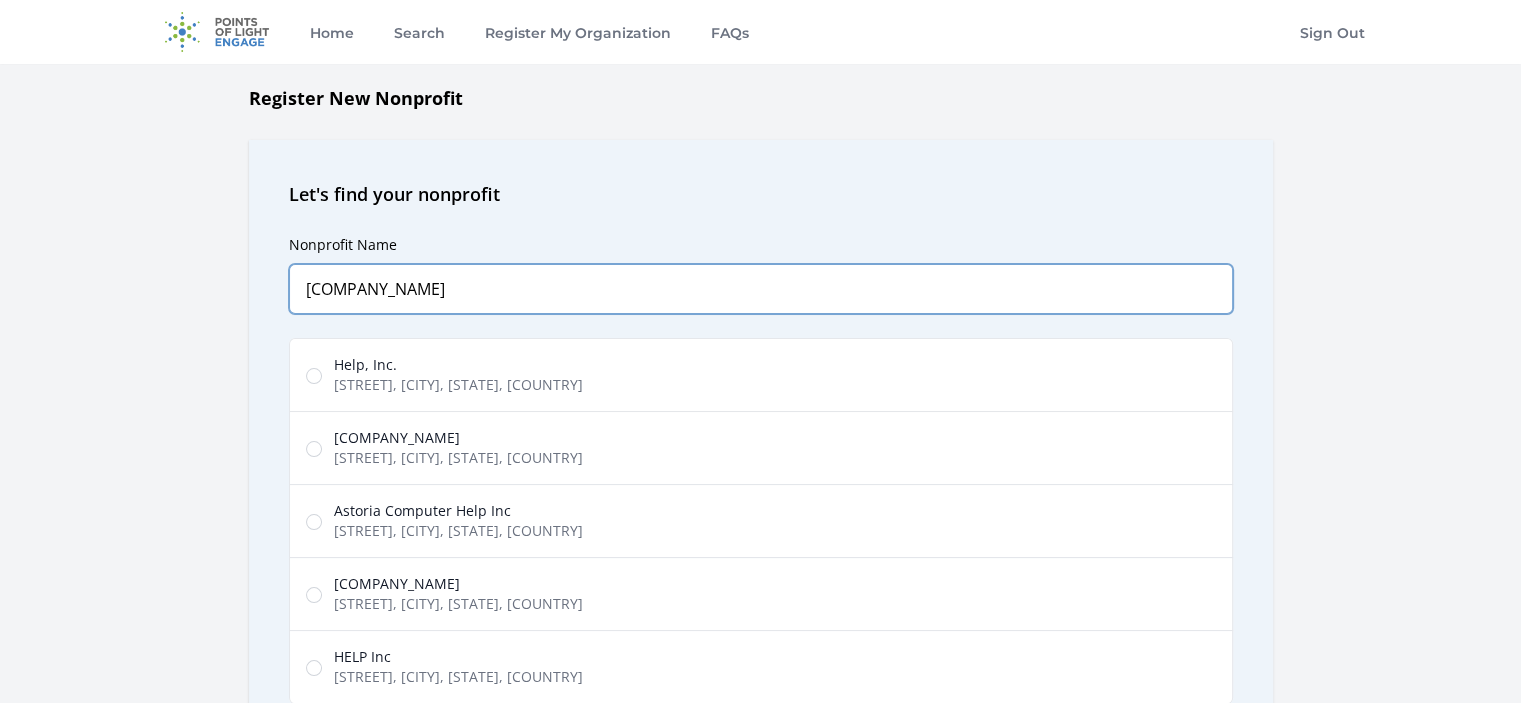 click on "Empower And Help Inc" at bounding box center [761, 289] 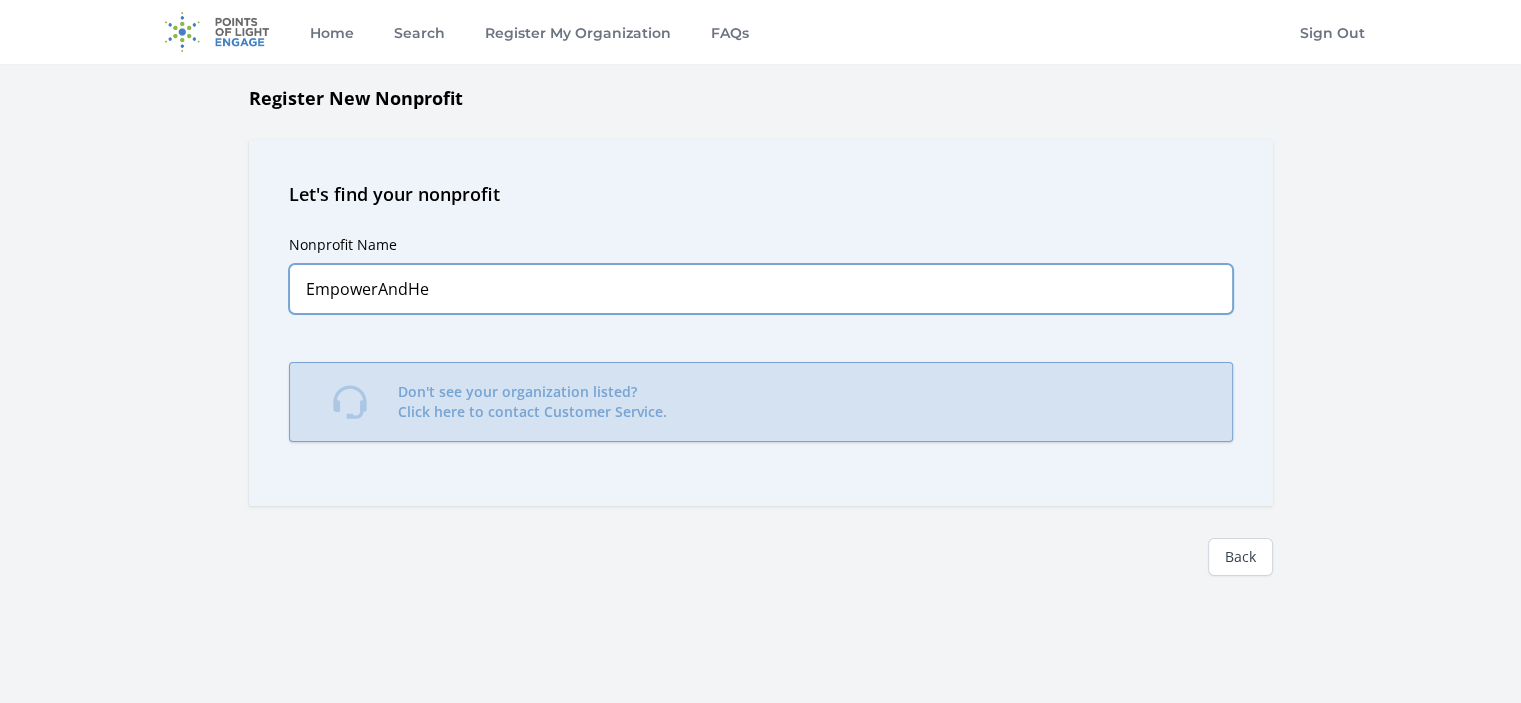 type on "EmpowerAndHe" 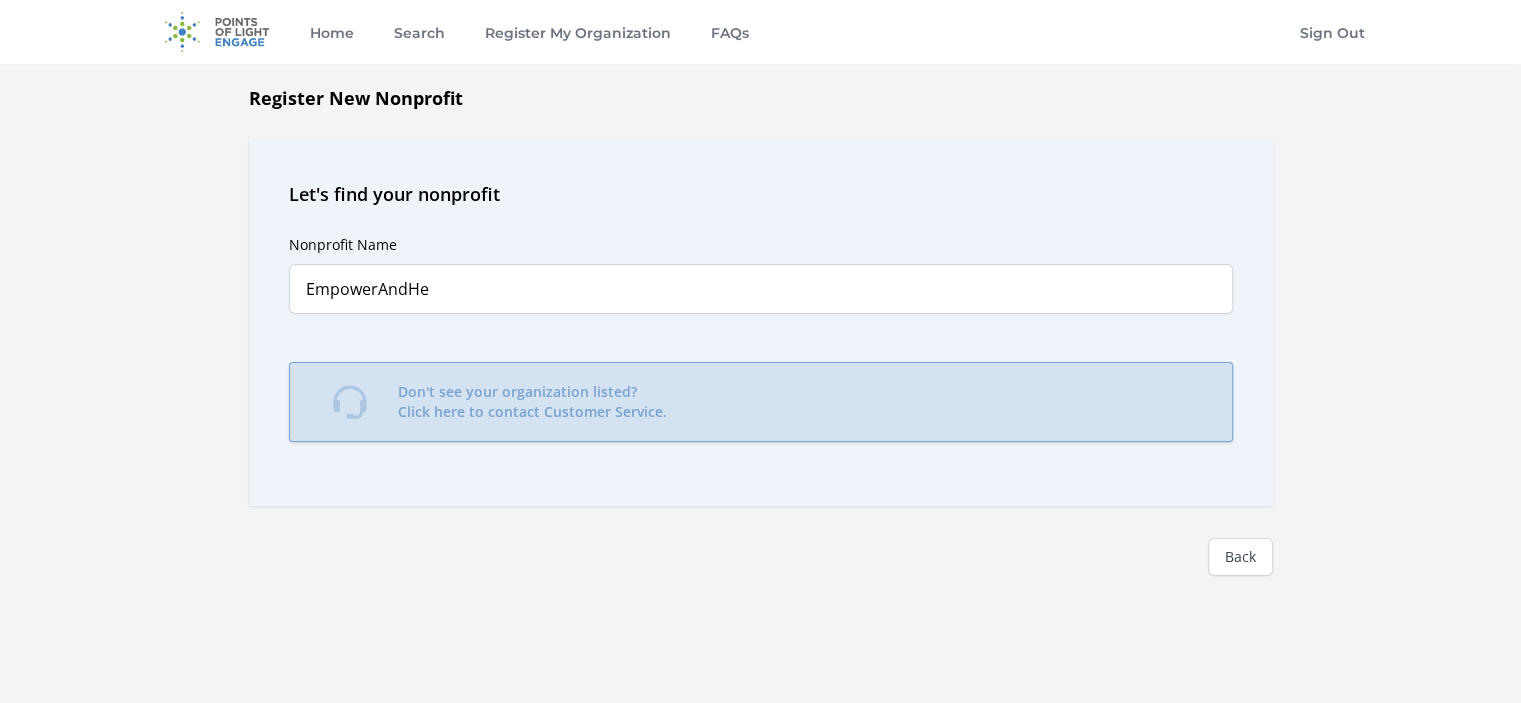 click on "Don't see your organization listed?
Click here to contact Customer Service." at bounding box center [532, 402] 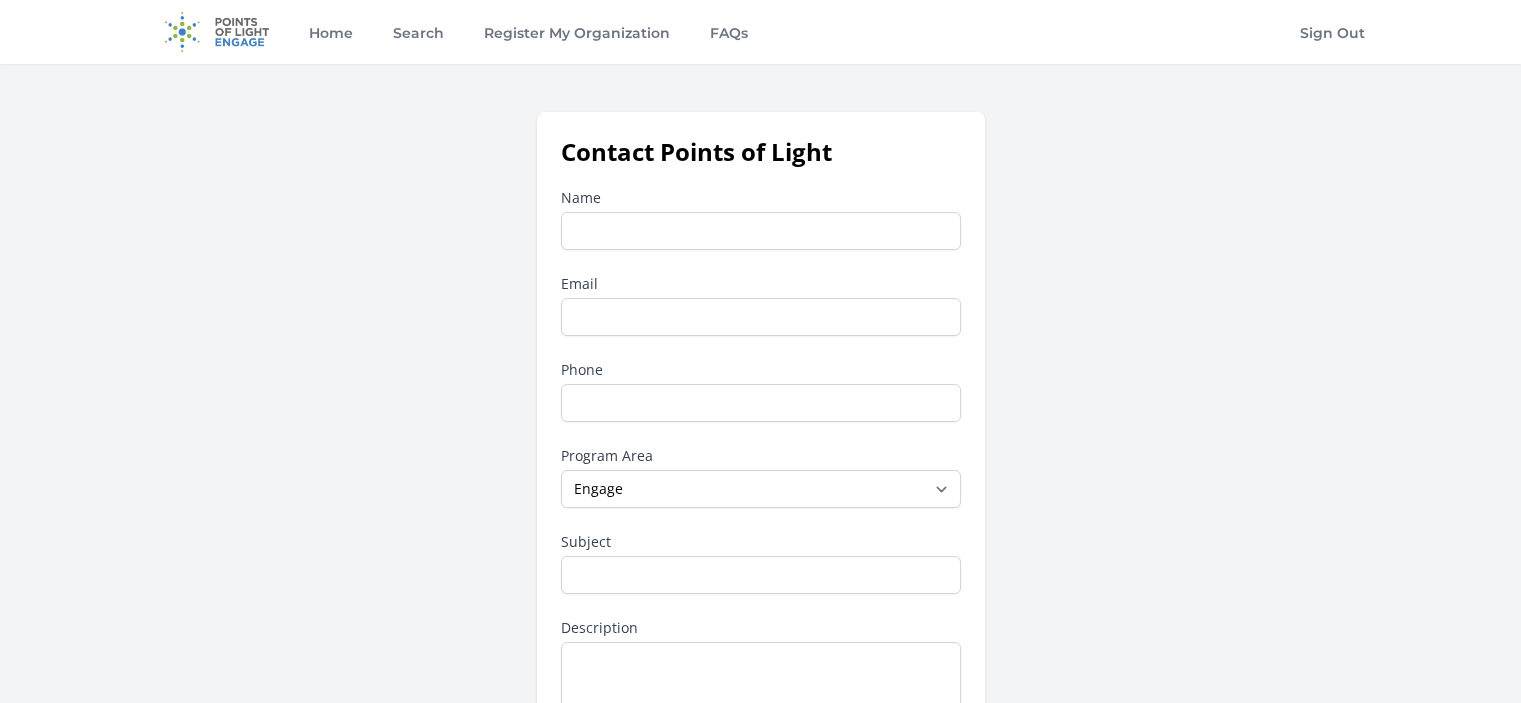 scroll, scrollTop: 0, scrollLeft: 0, axis: both 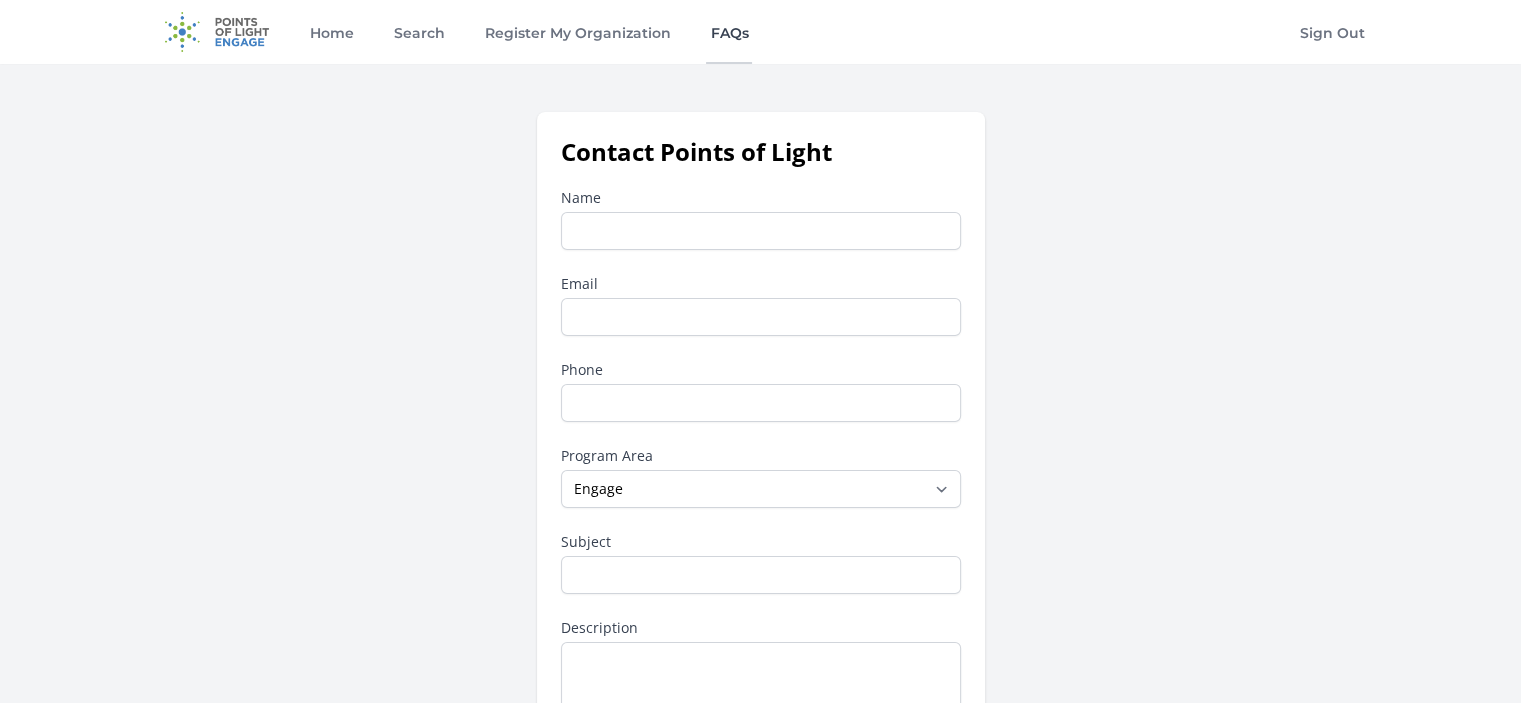 click on "FAQs" at bounding box center [729, 32] 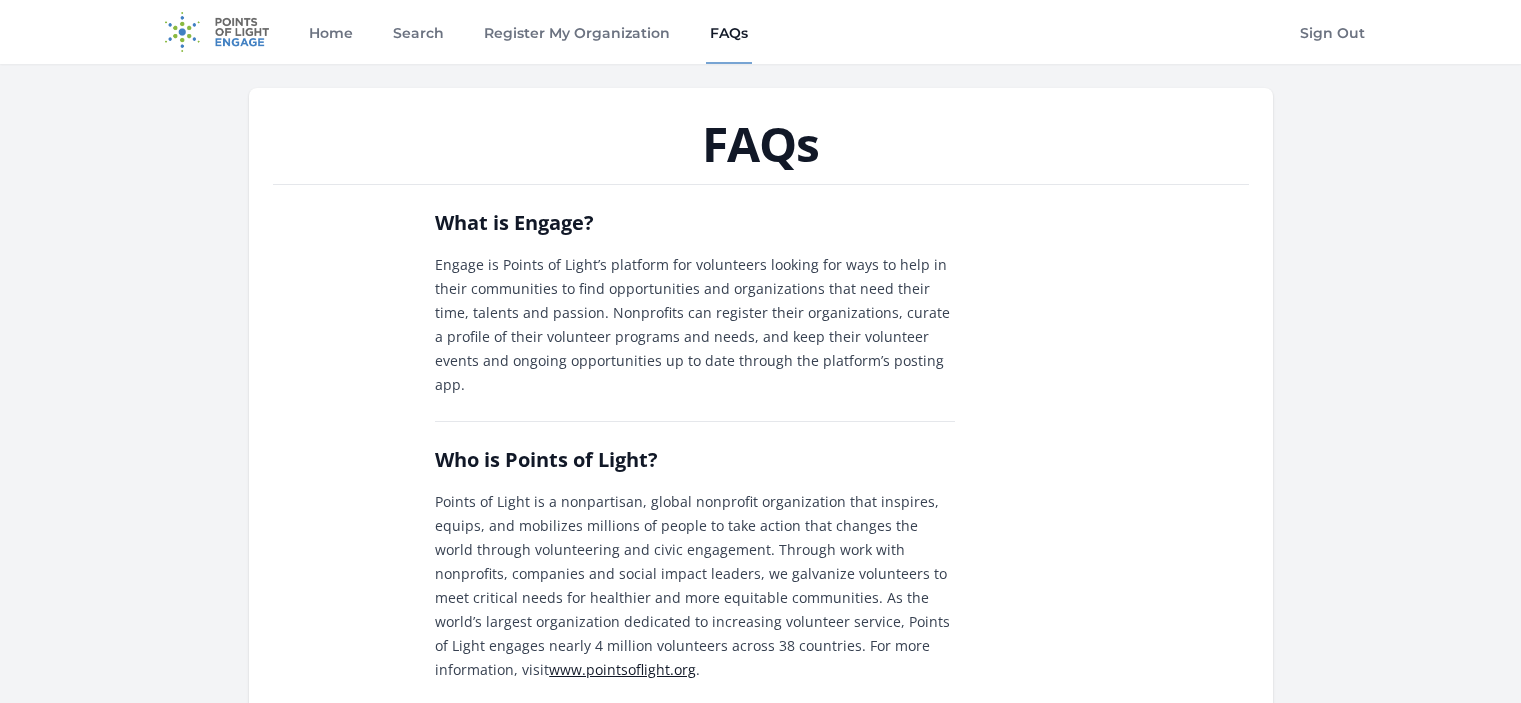 scroll, scrollTop: 0, scrollLeft: 0, axis: both 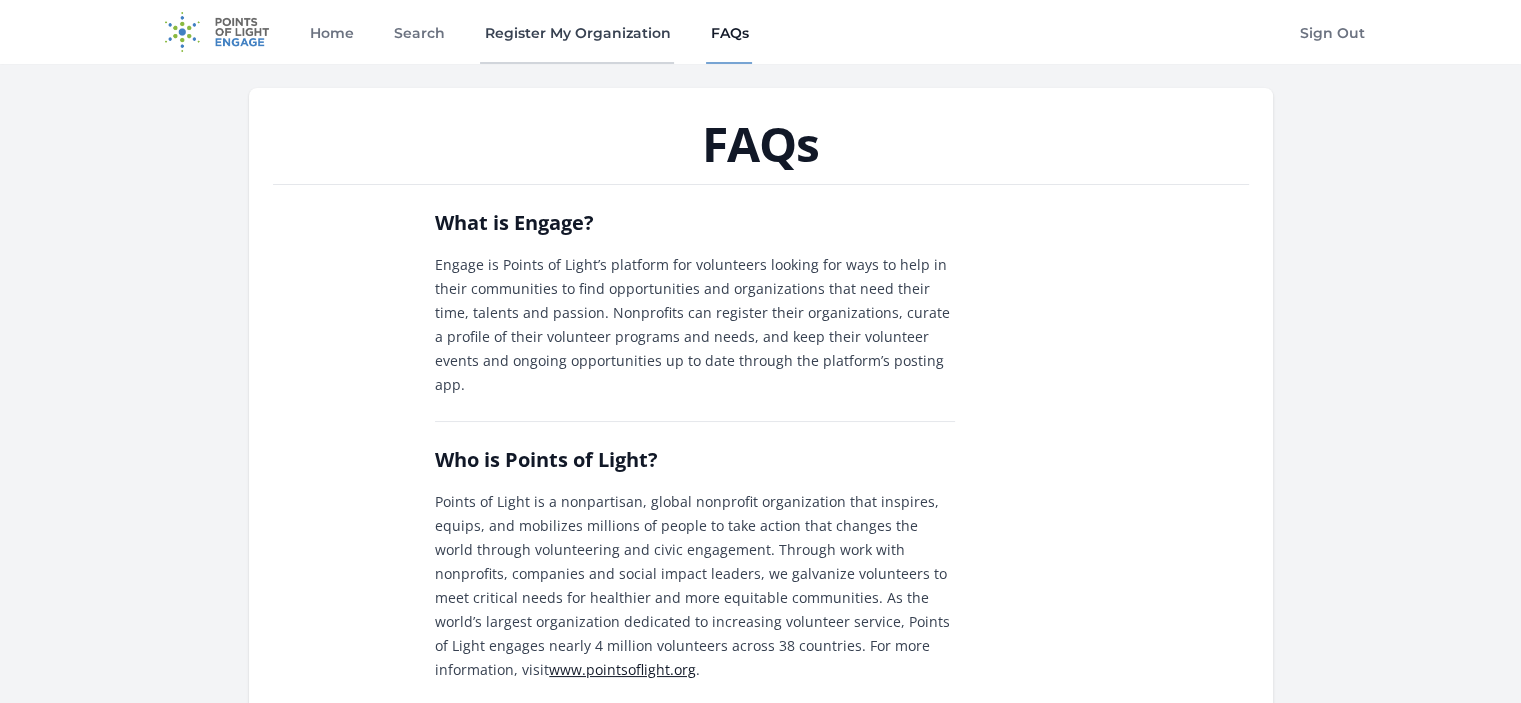 click on "Register My Organization" at bounding box center (577, 32) 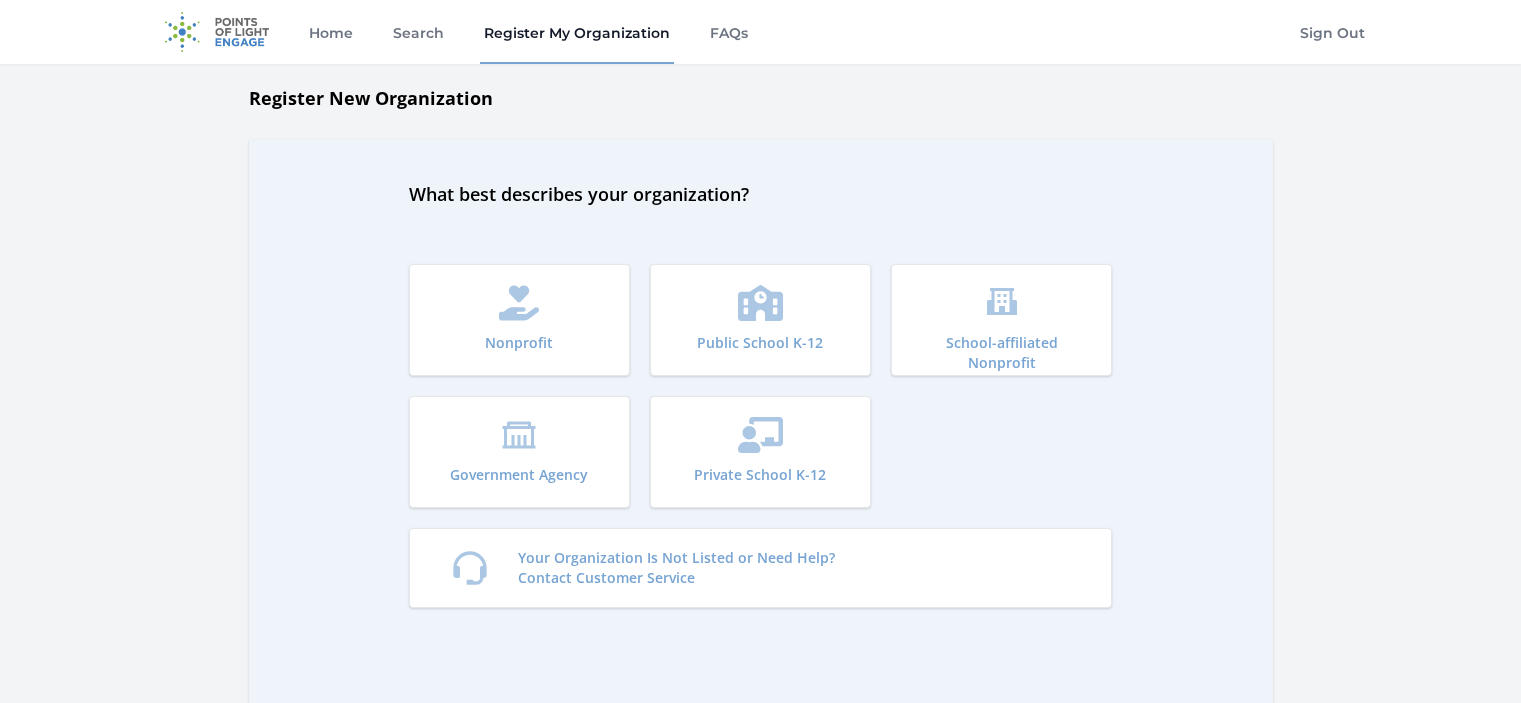 scroll, scrollTop: 0, scrollLeft: 0, axis: both 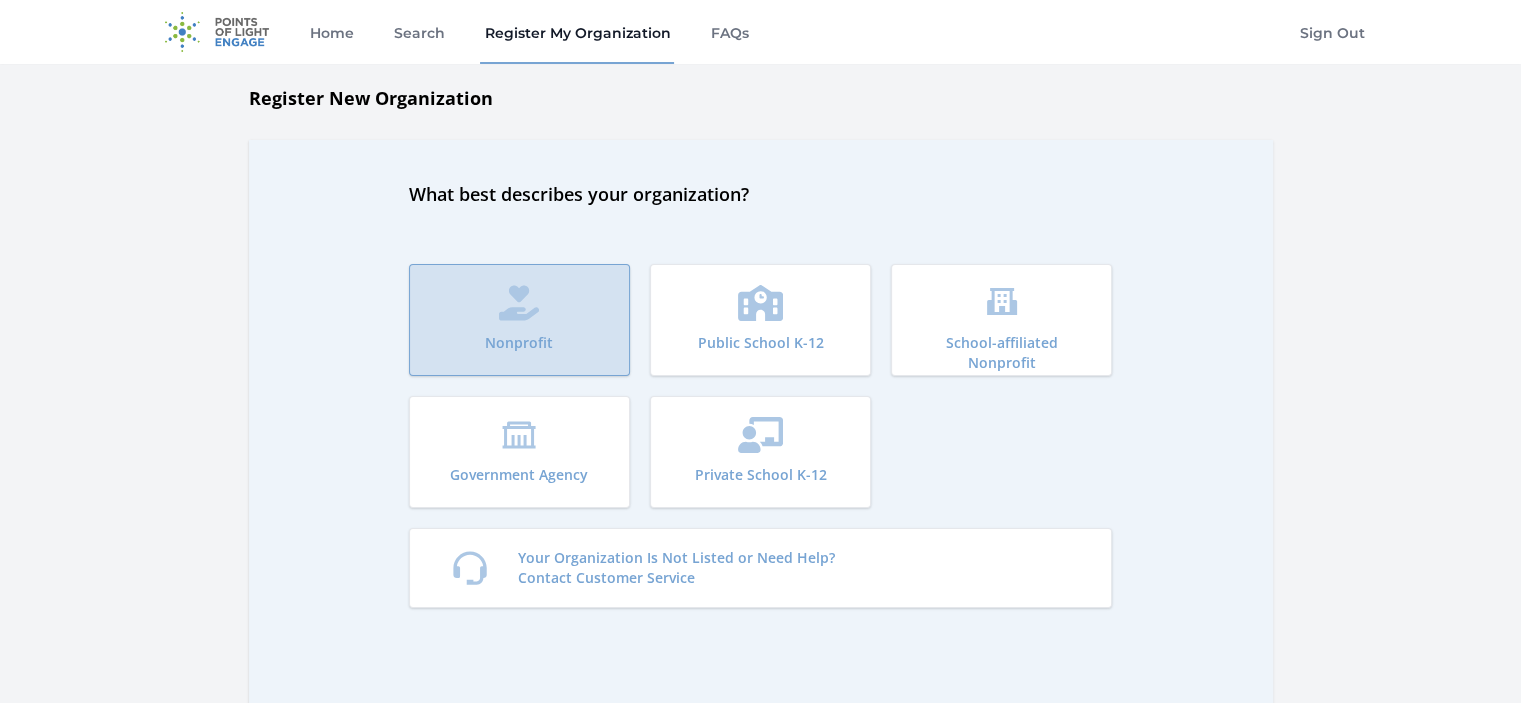 click on "Nonprofit" at bounding box center (519, 343) 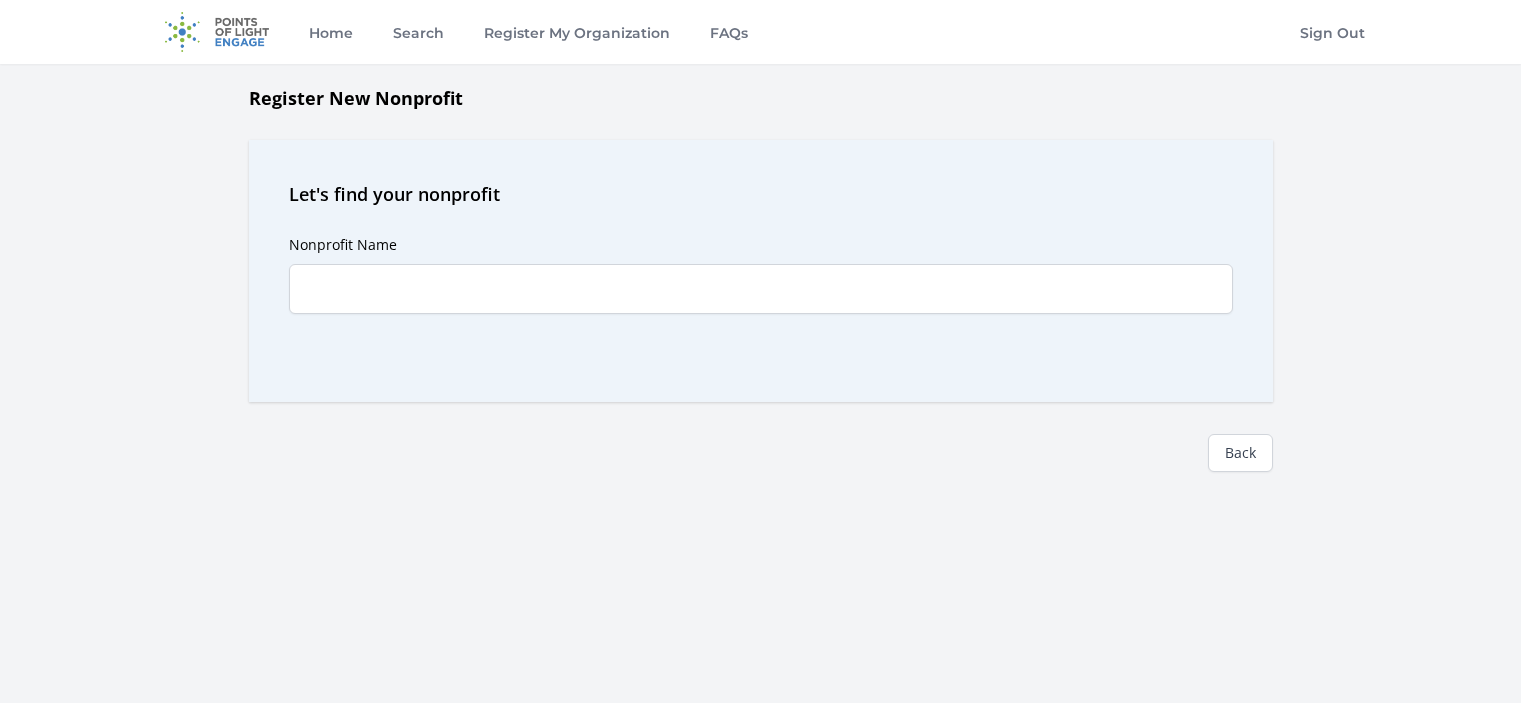 scroll, scrollTop: 0, scrollLeft: 0, axis: both 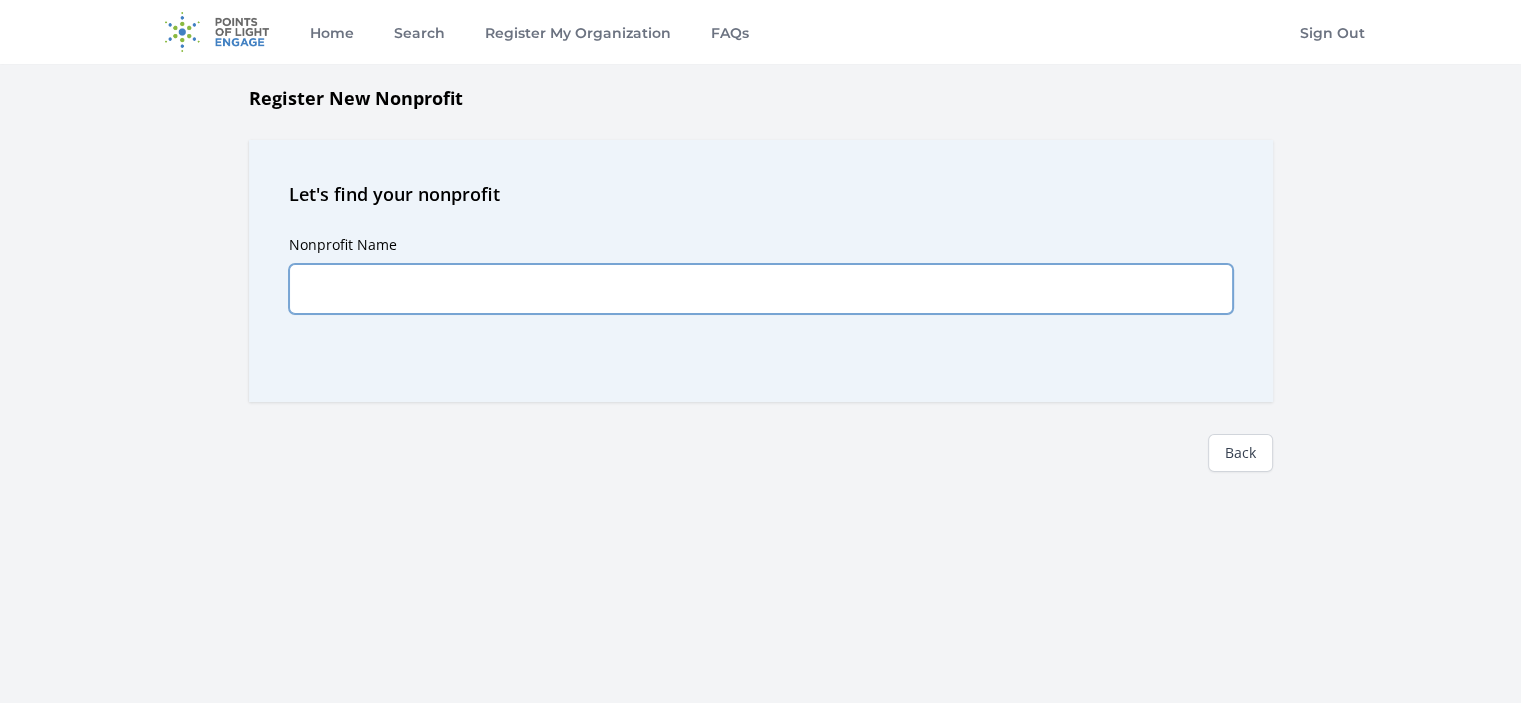 click on "Nonprofit Name" at bounding box center (761, 289) 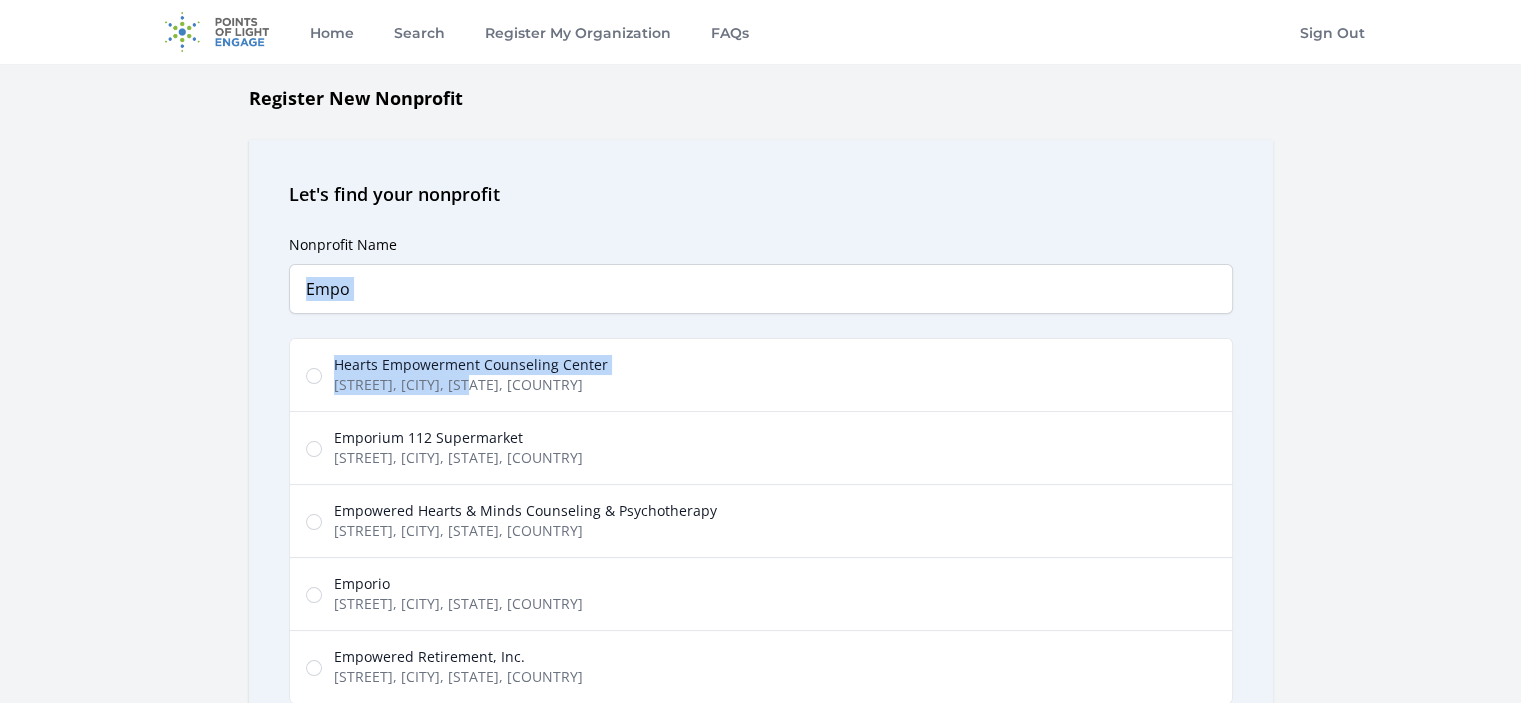 drag, startPoint x: 472, startPoint y: 391, endPoint x: 449, endPoint y: 295, distance: 98.71677 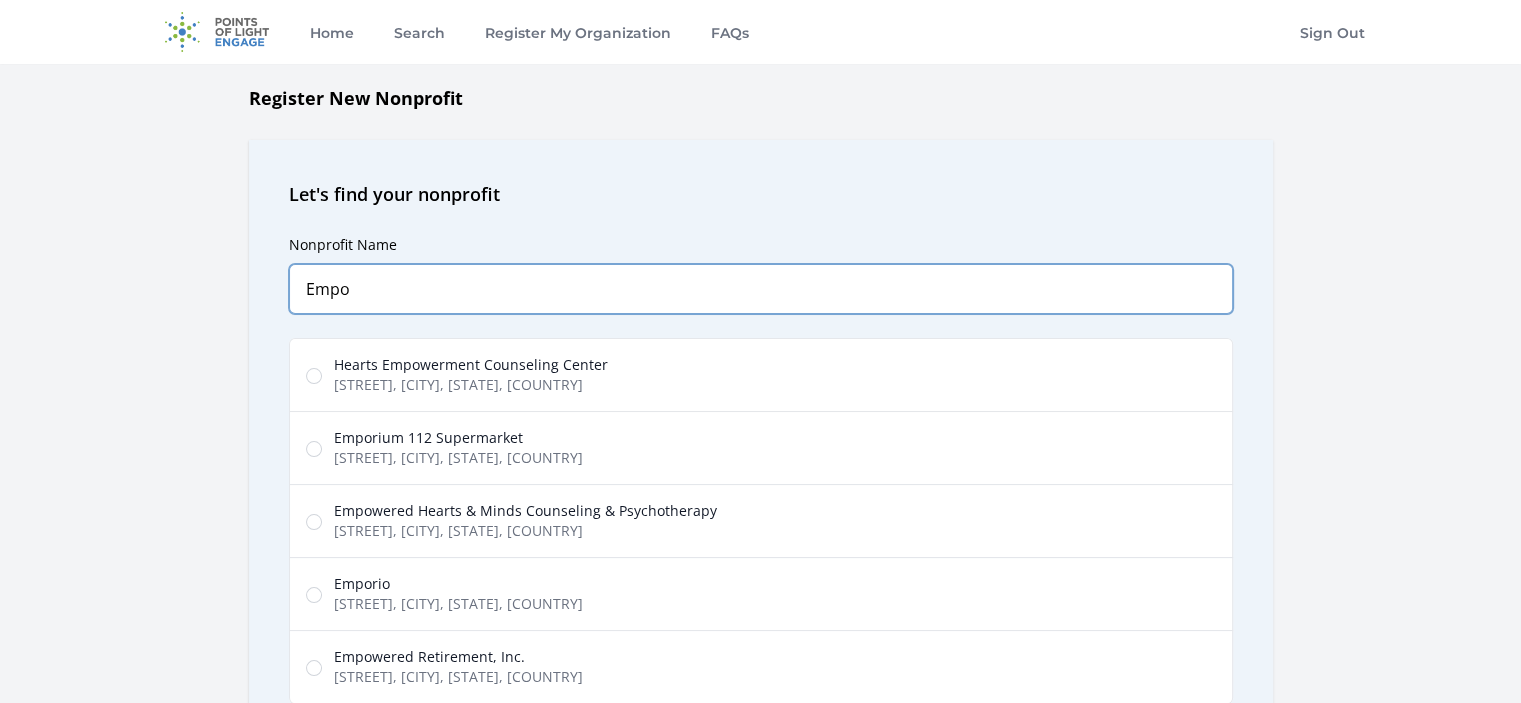 click on "Empo" at bounding box center (761, 289) 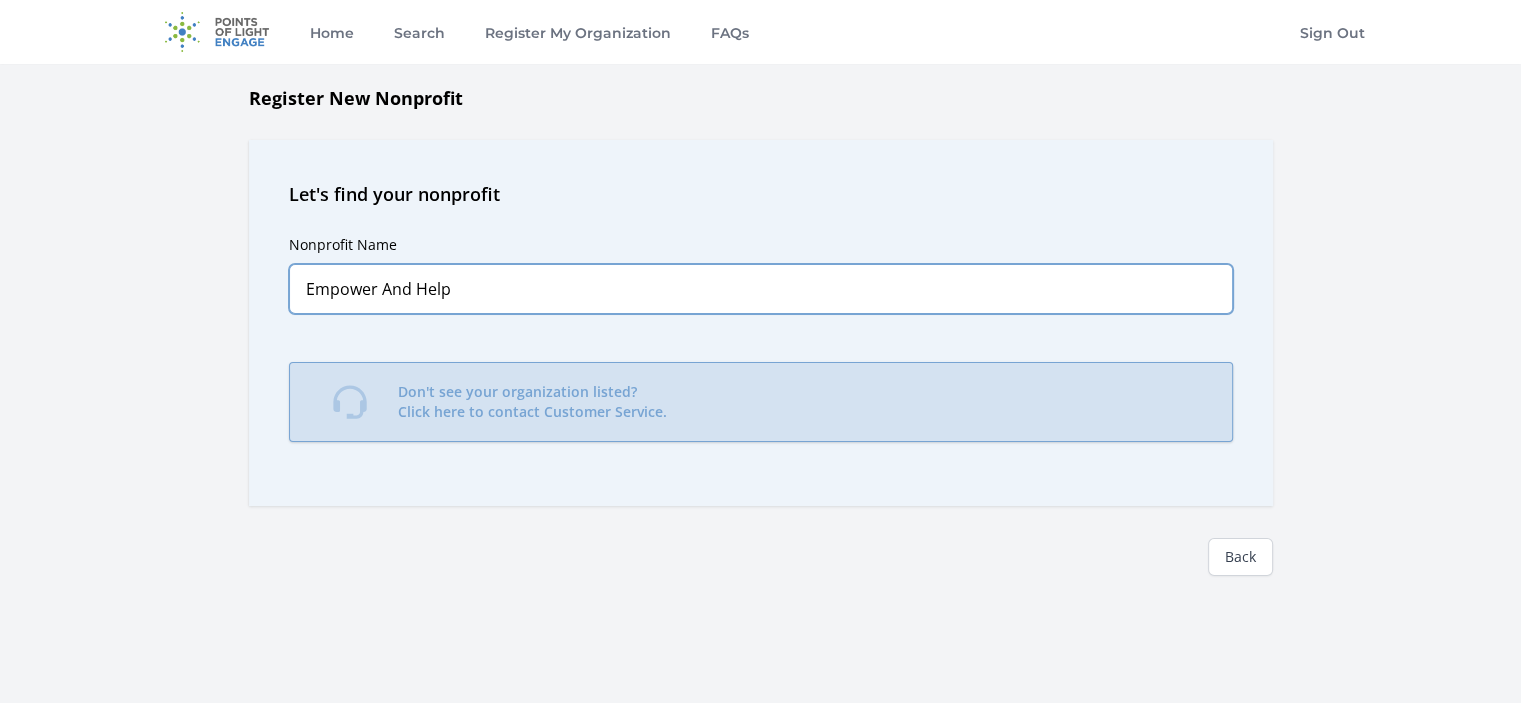 type on "Empower And Help" 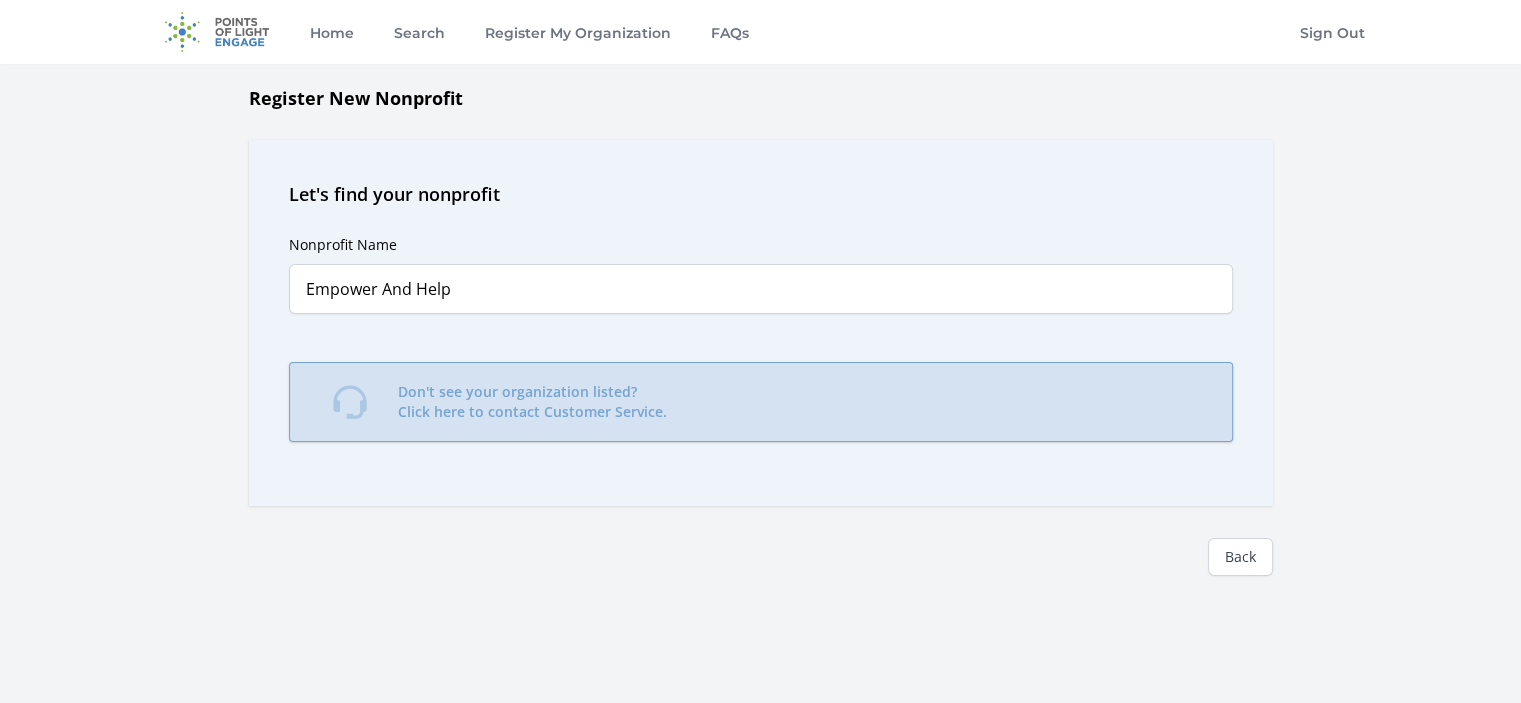 click on "Don't see your organization listed?
Click here to contact Customer Service." at bounding box center (532, 402) 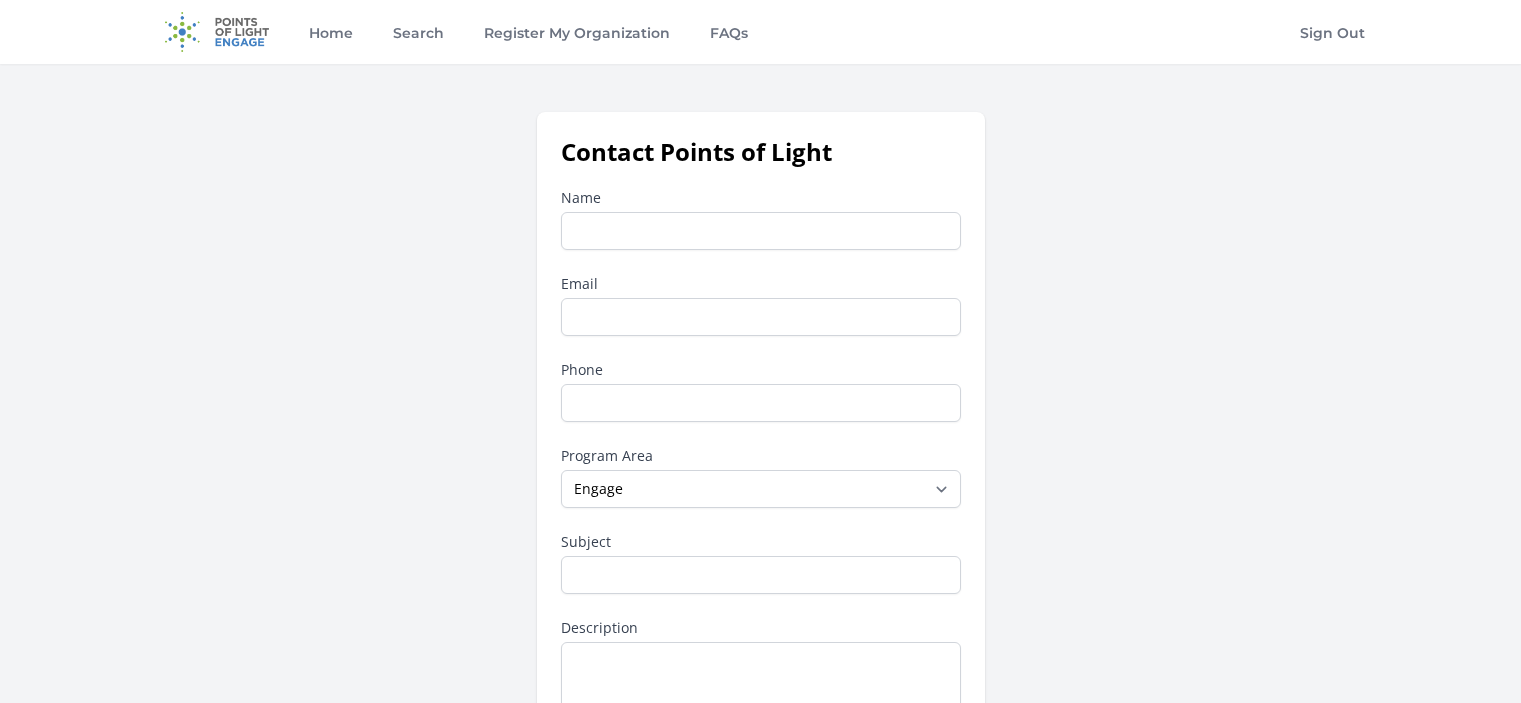 scroll, scrollTop: 0, scrollLeft: 0, axis: both 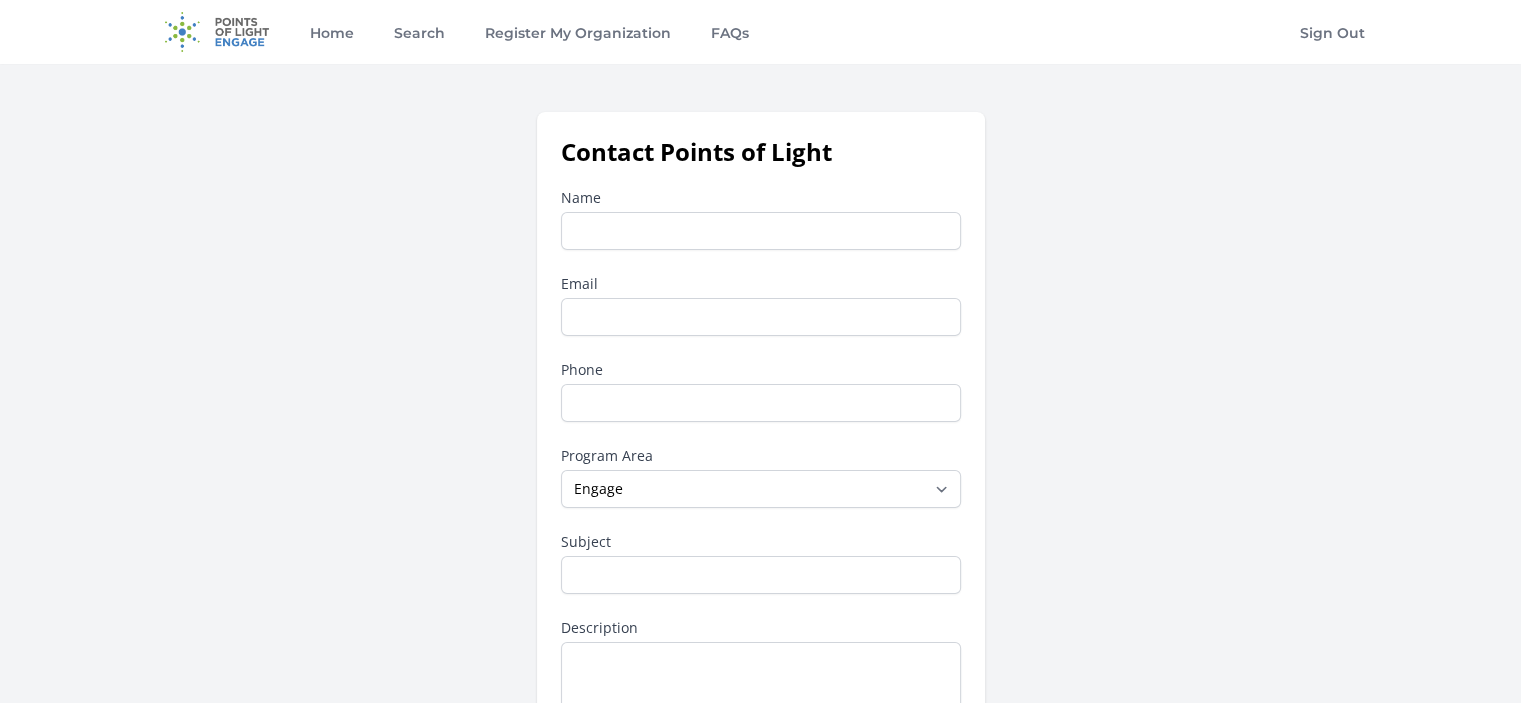 click on "Name" at bounding box center (761, 231) 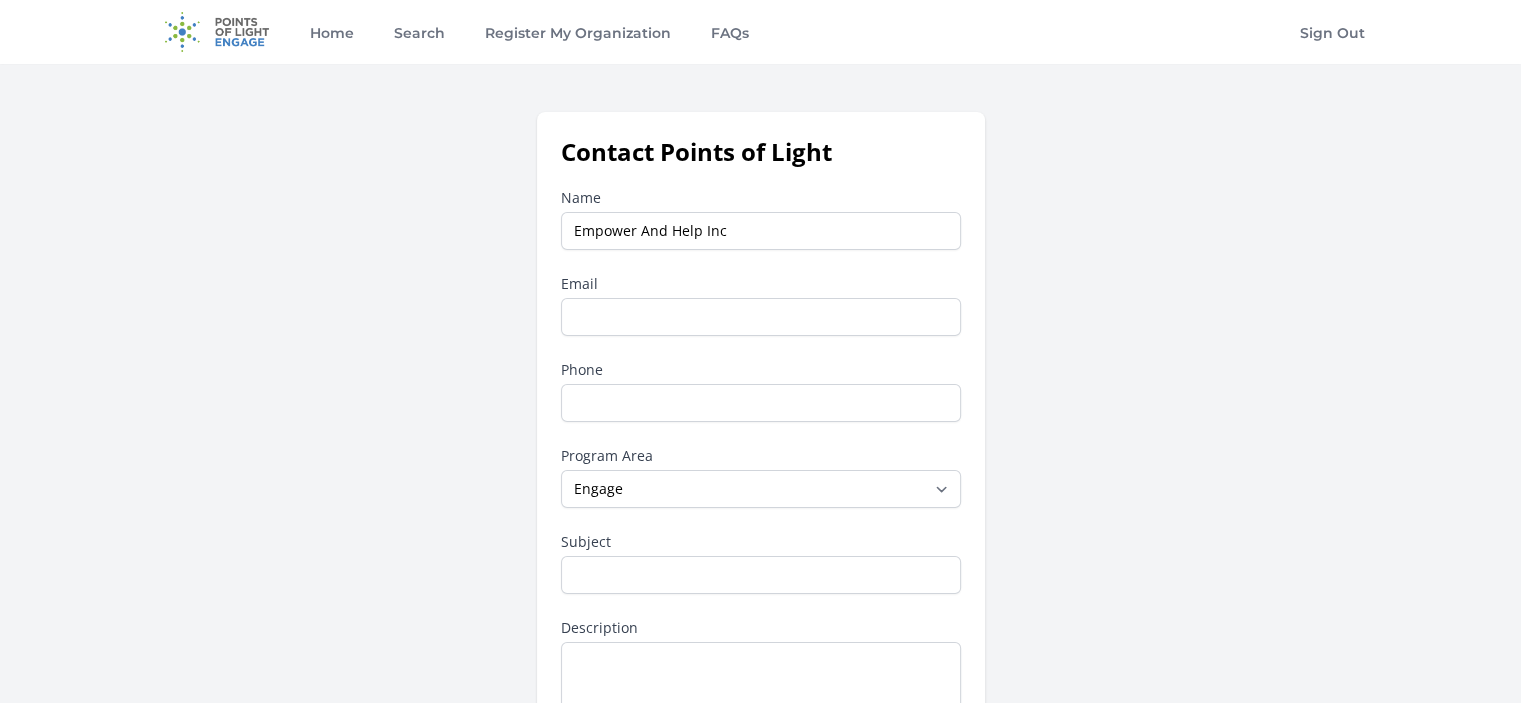 type on "Empower And Help Inc" 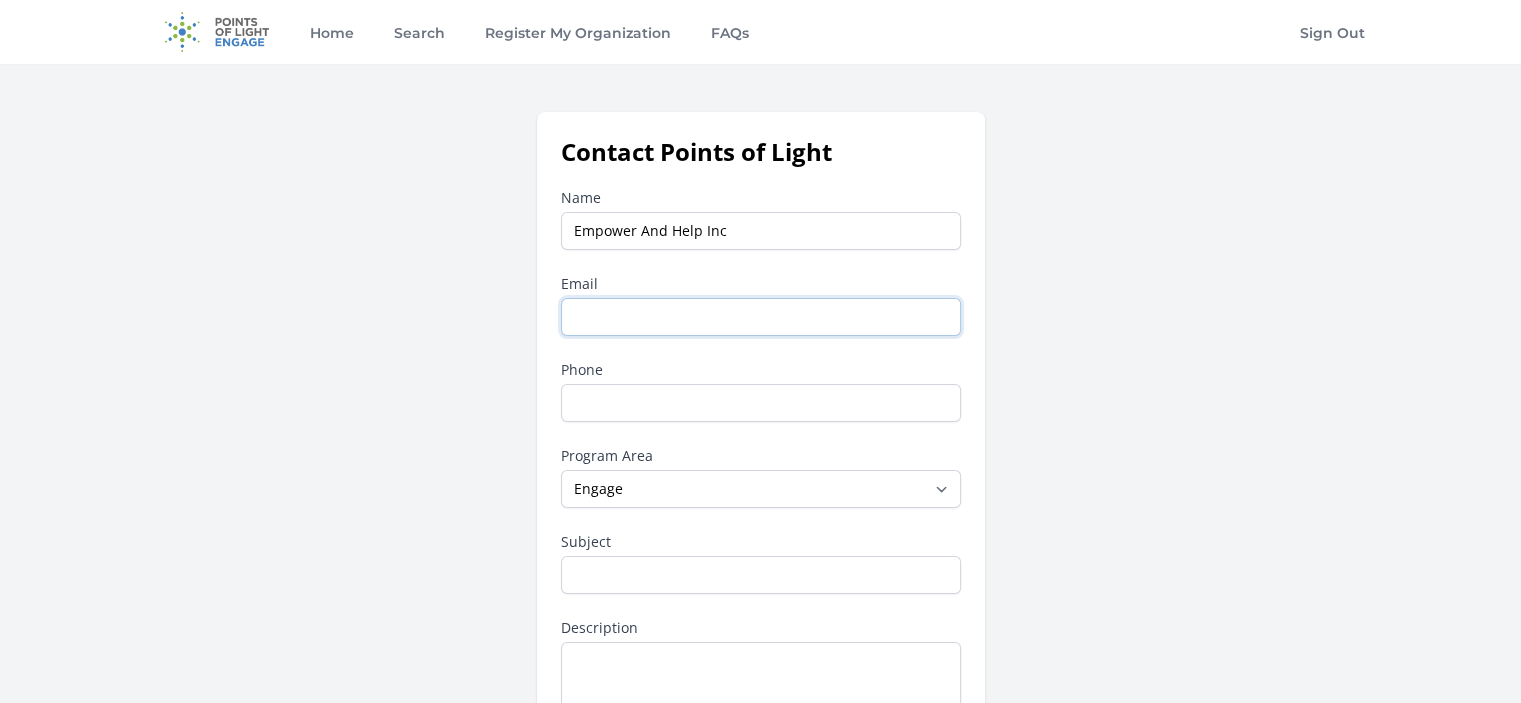 click on "Email" at bounding box center (761, 317) 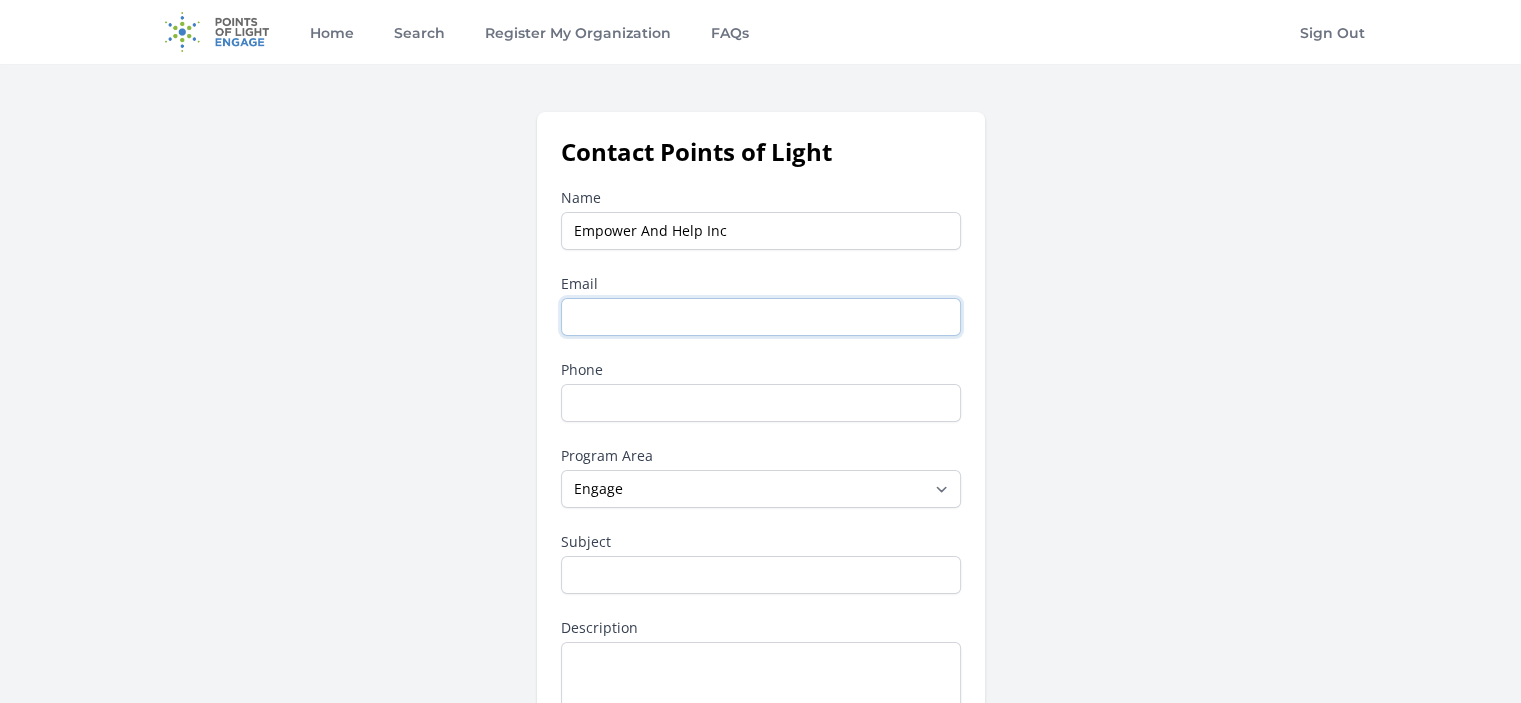 type on "priti@empowerandhelp.com" 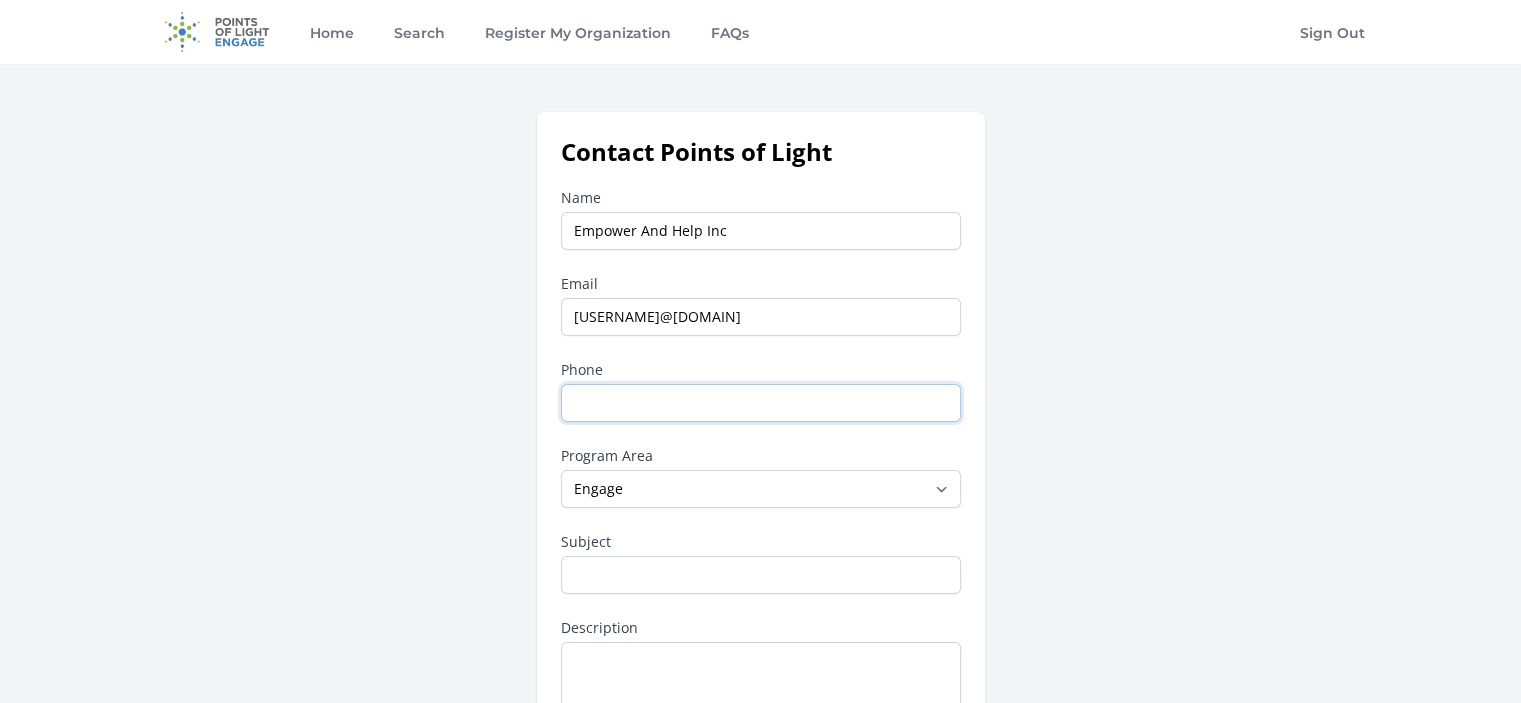 click on "Phone" at bounding box center [761, 403] 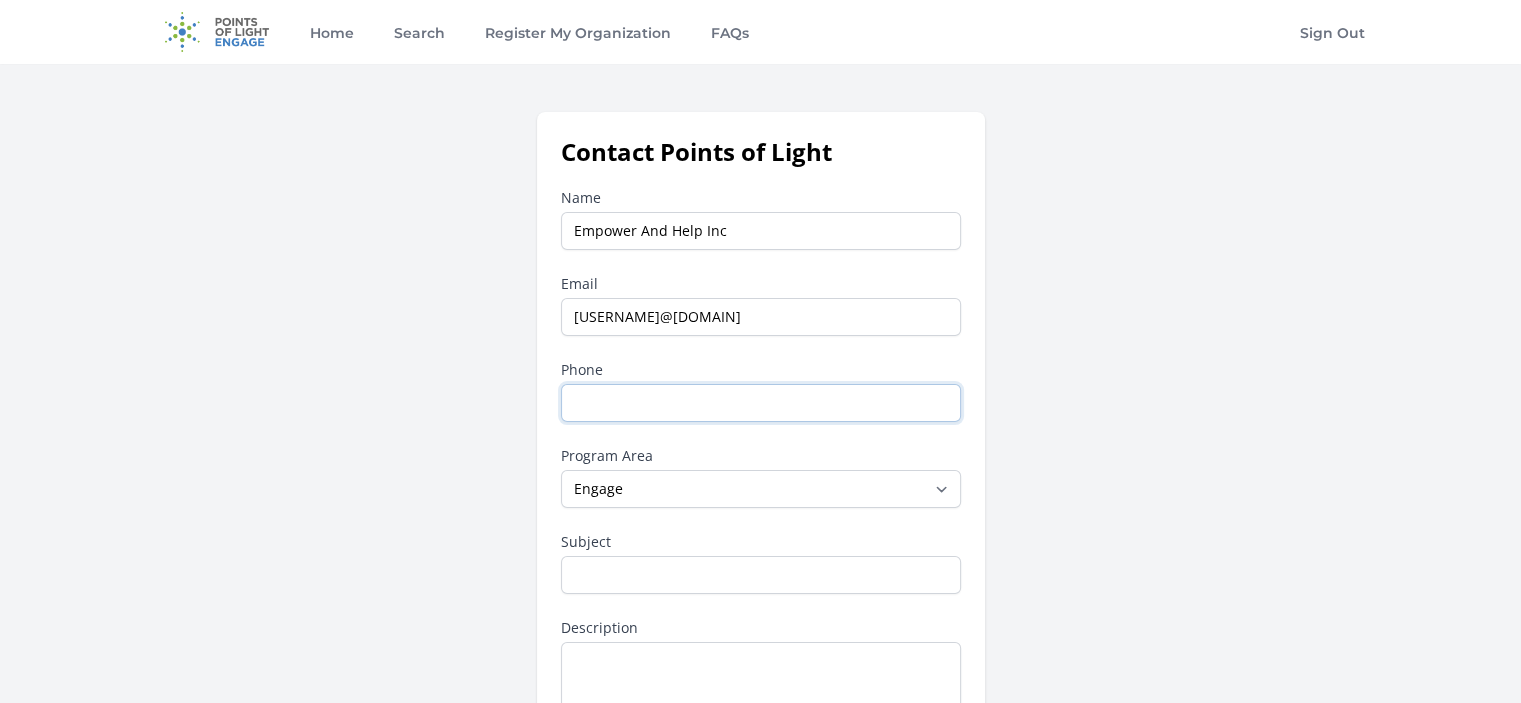 type on "(908) 433-6495" 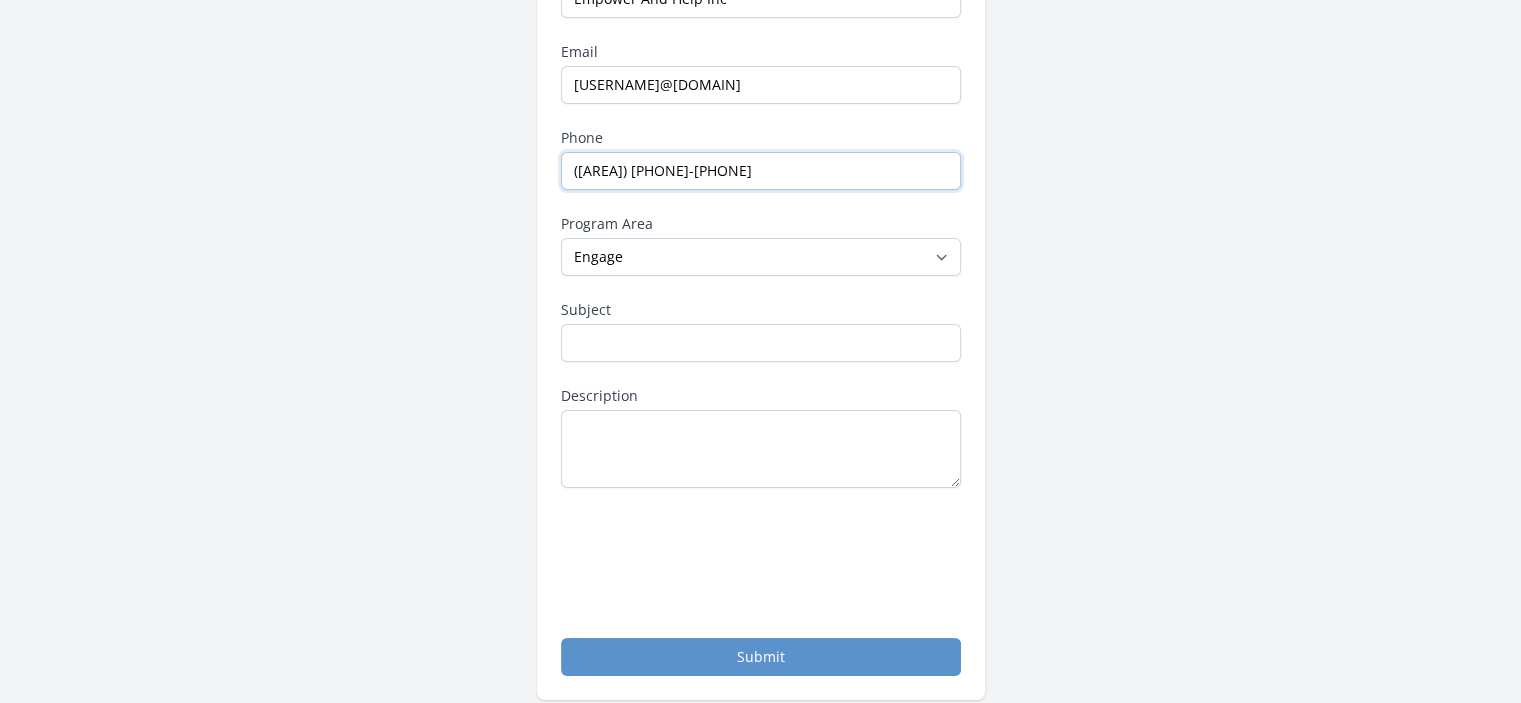 scroll, scrollTop: 264, scrollLeft: 0, axis: vertical 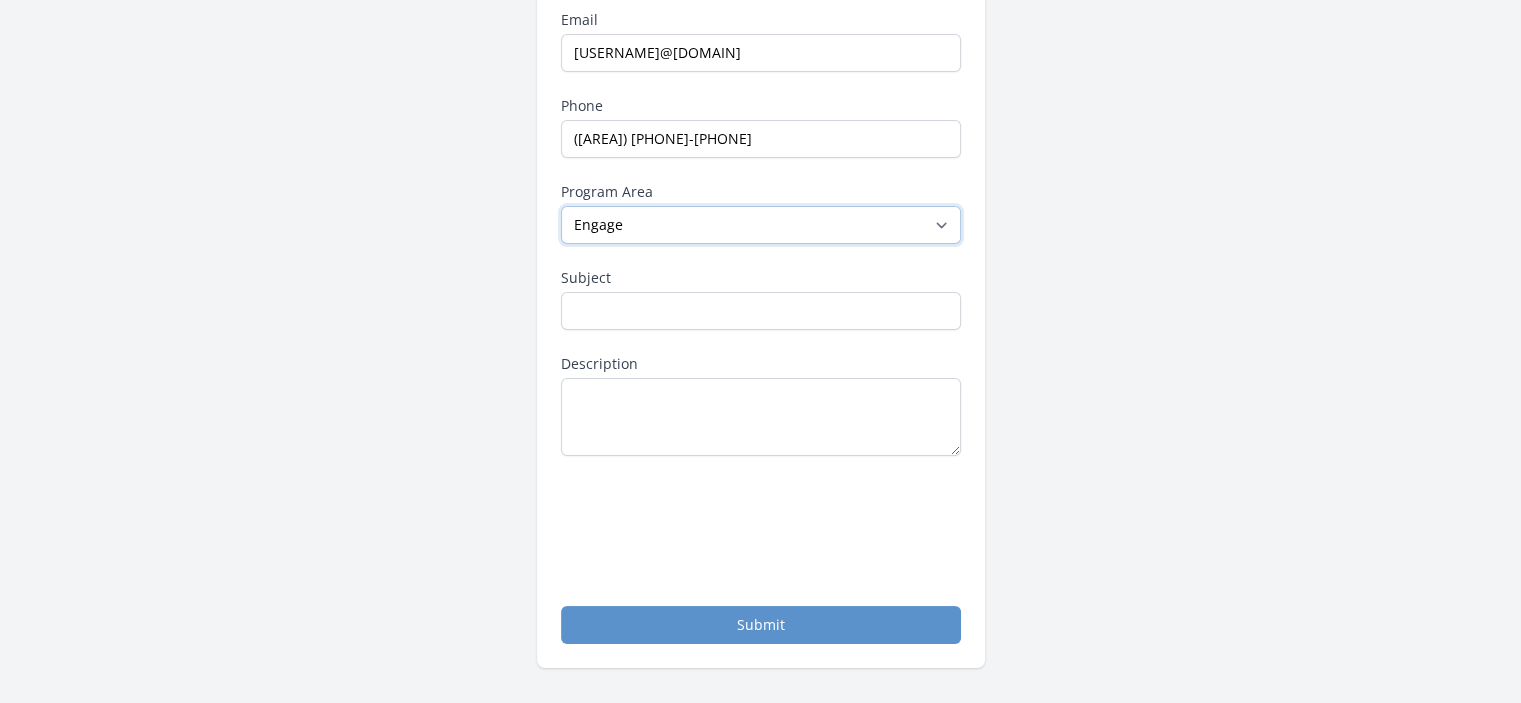 click on "--None--
Daily Point of Light Award
Disney Family Volunteer Rewards
Global Network Affiliates
Points of Light Events
Points of Light Partnership Development
Presidential Volunteer Service Awards Program
Service Enterprise Certification
Other
Points of Light Community
Community for Employee Civic Engagement
Engage" at bounding box center [761, 225] 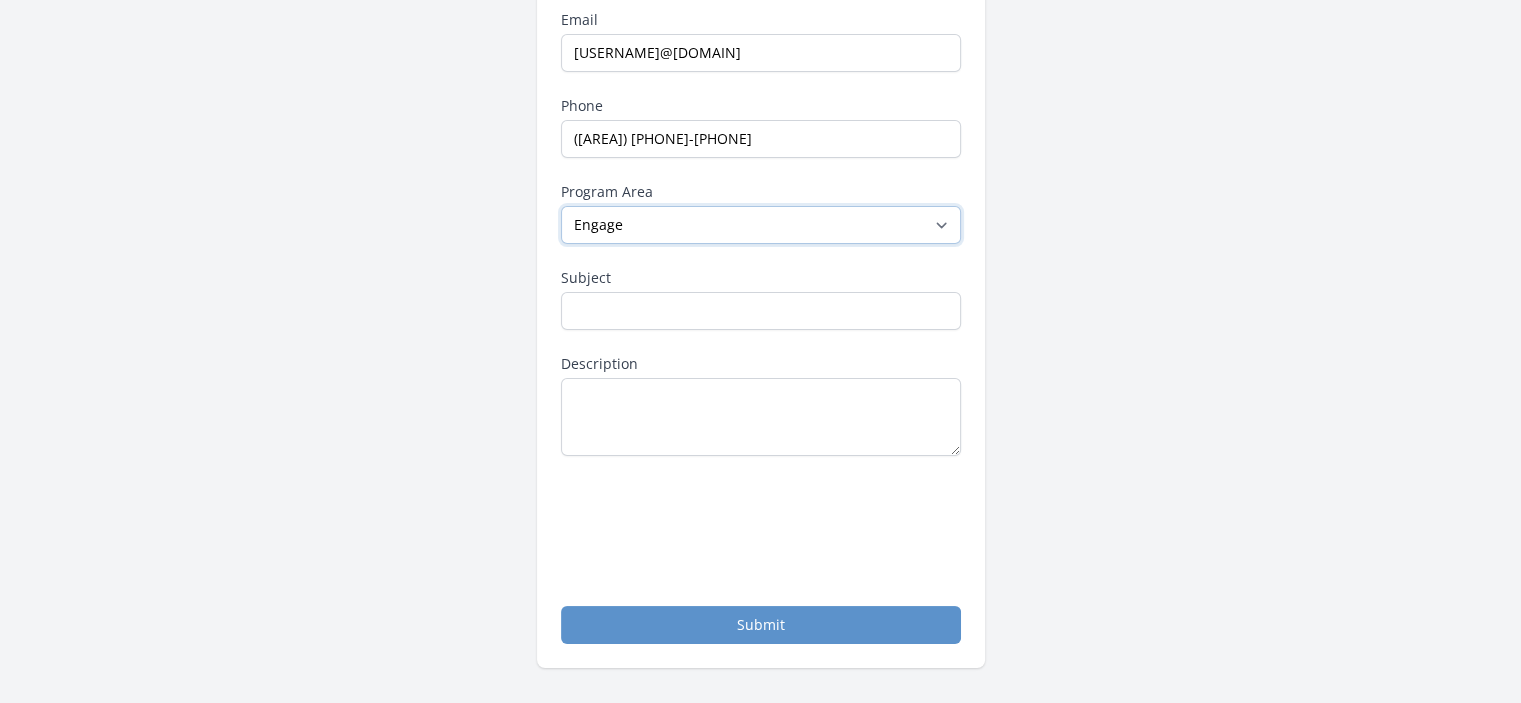 scroll, scrollTop: 0, scrollLeft: 0, axis: both 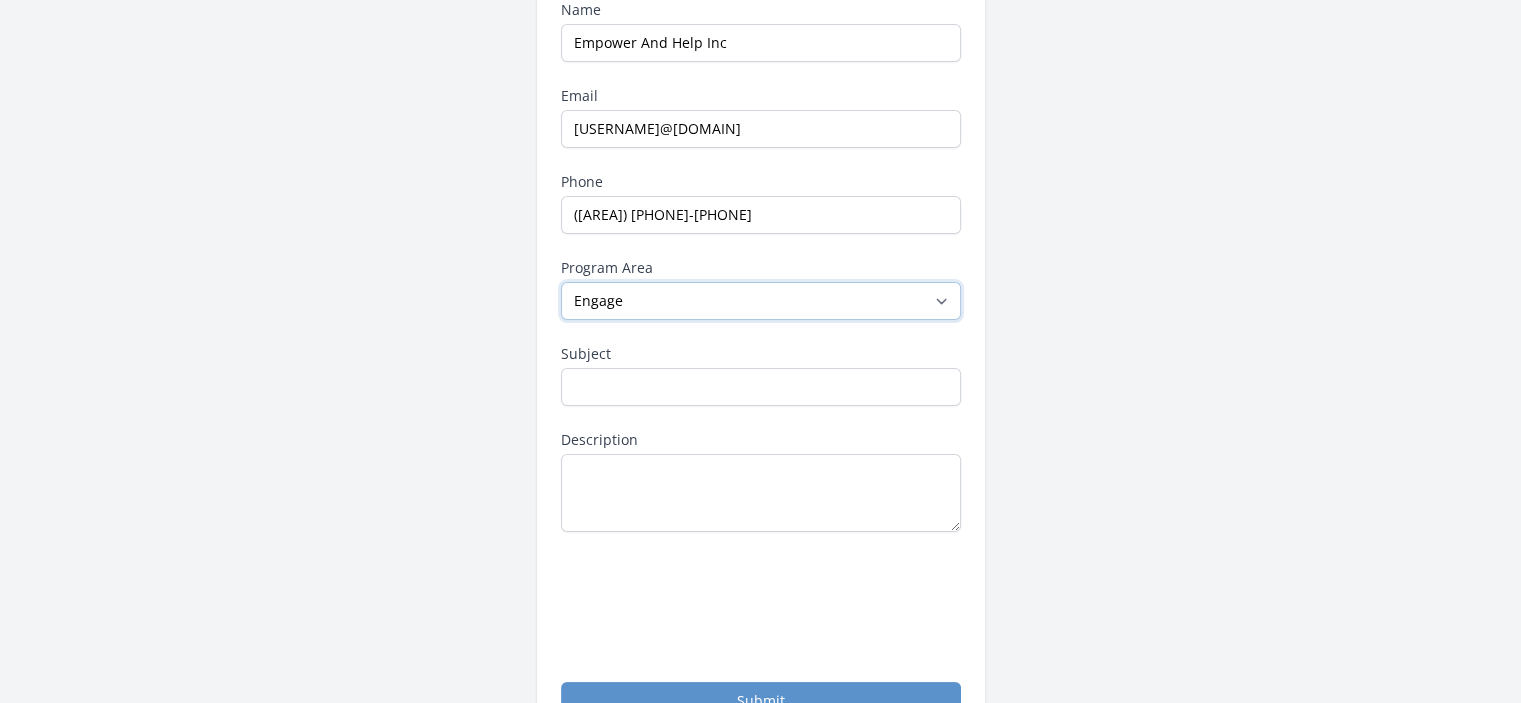 click on "--None--
Daily Point of Light Award
Disney Family Volunteer Rewards
Global Network Affiliates
Points of Light Events
Points of Light Partnership Development
Presidential Volunteer Service Awards Program
Service Enterprise Certification
Other
Points of Light Community
Community for Employee Civic Engagement
Engage" at bounding box center (761, 301) 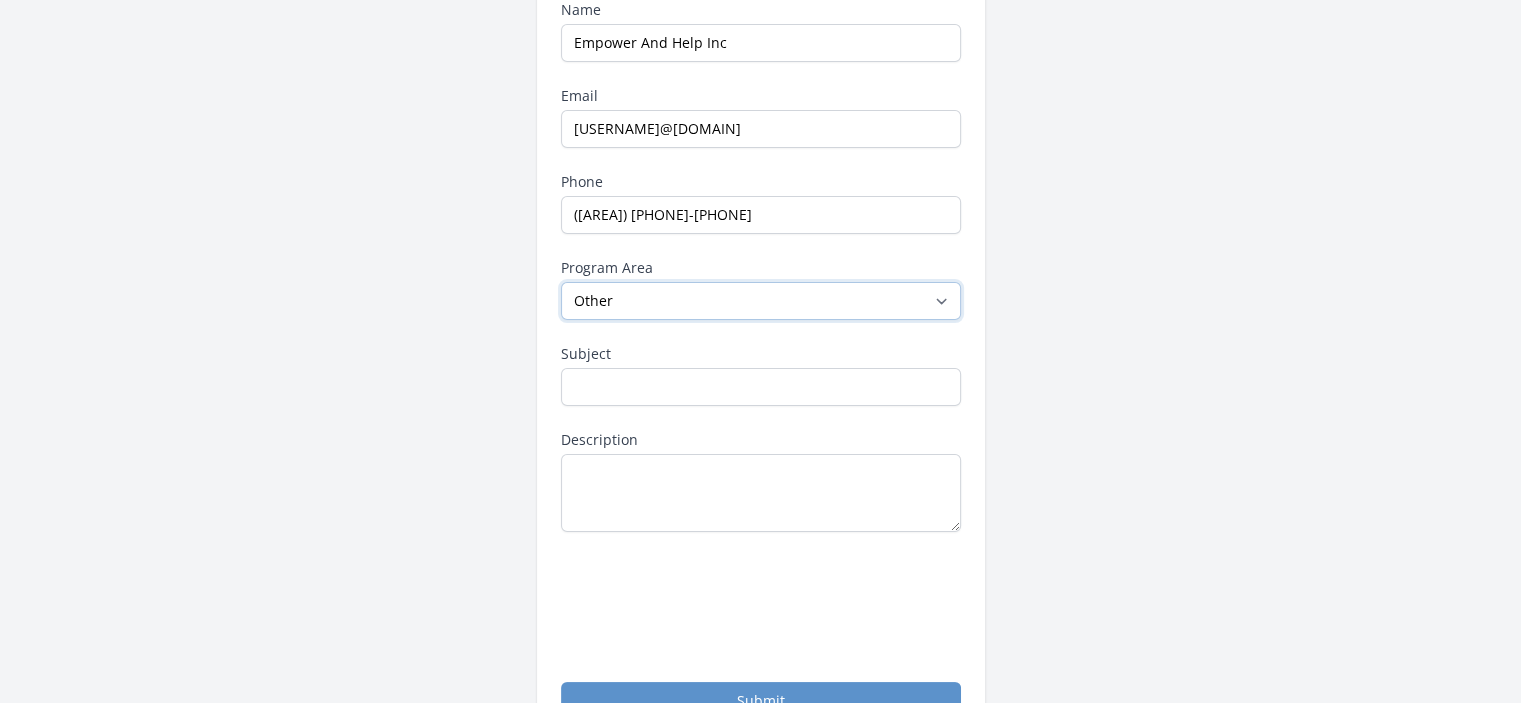 click on "--None--
Daily Point of Light Award
Disney Family Volunteer Rewards
Global Network Affiliates
Points of Light Events
Points of Light Partnership Development
Presidential Volunteer Service Awards Program
Service Enterprise Certification
Other
Points of Light Community
Community for Employee Civic Engagement
Engage" at bounding box center (761, 301) 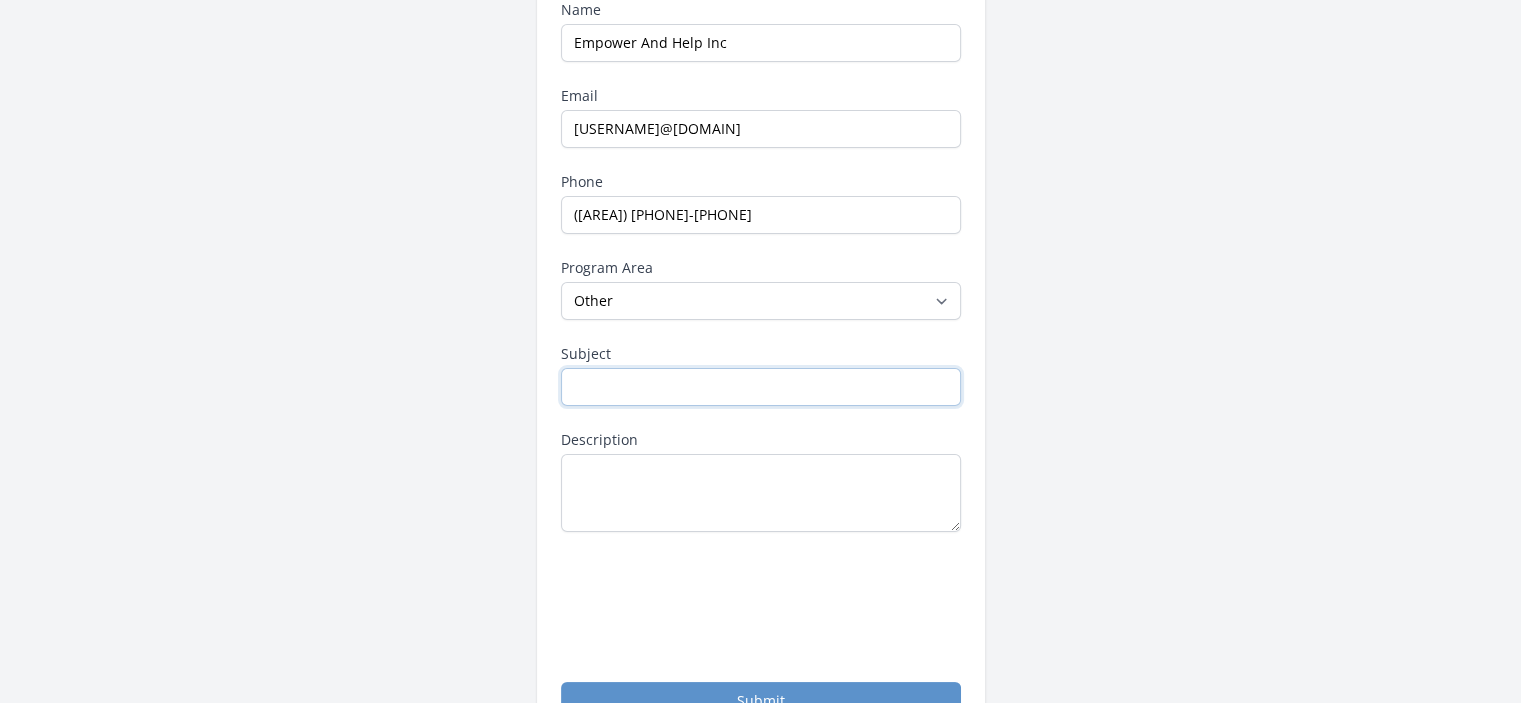 click on "Subject" at bounding box center [761, 387] 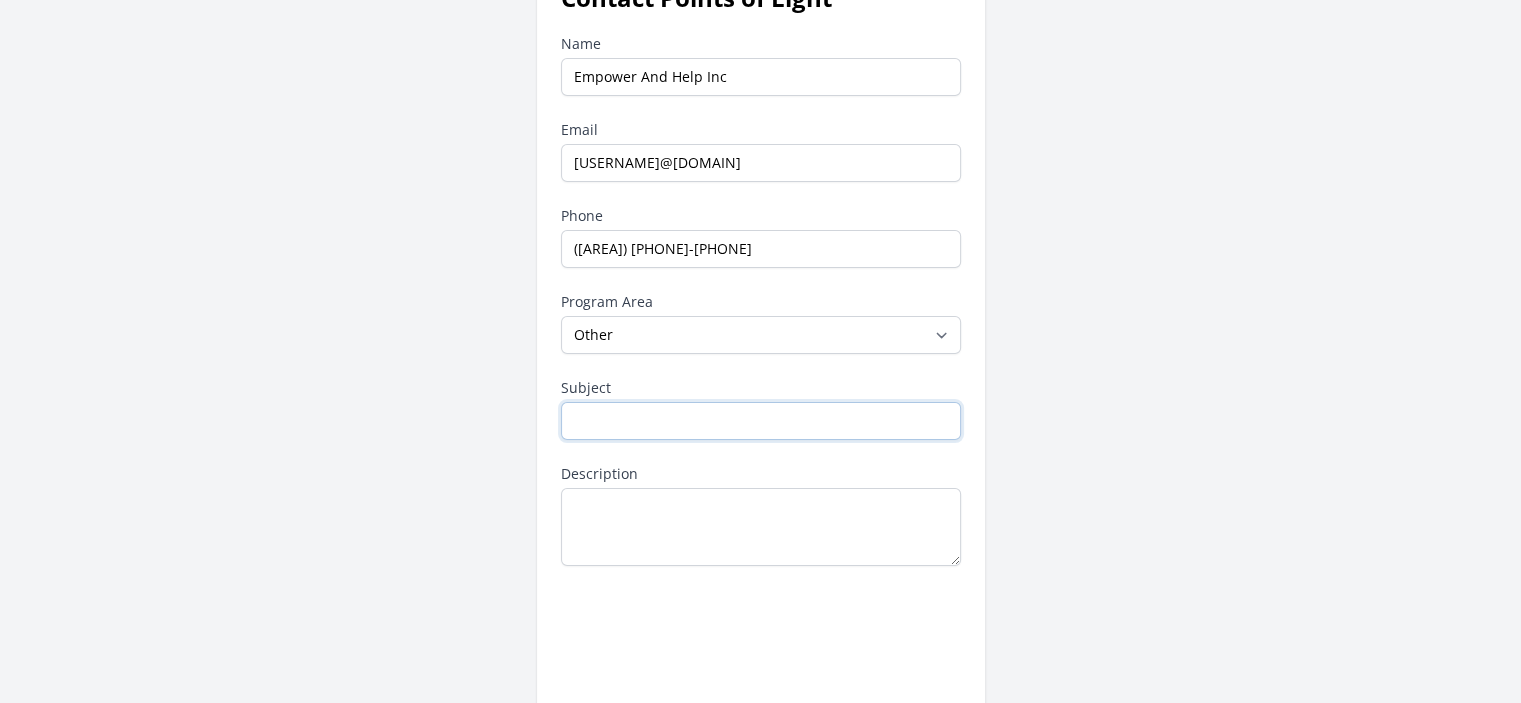 scroll, scrollTop: 0, scrollLeft: 0, axis: both 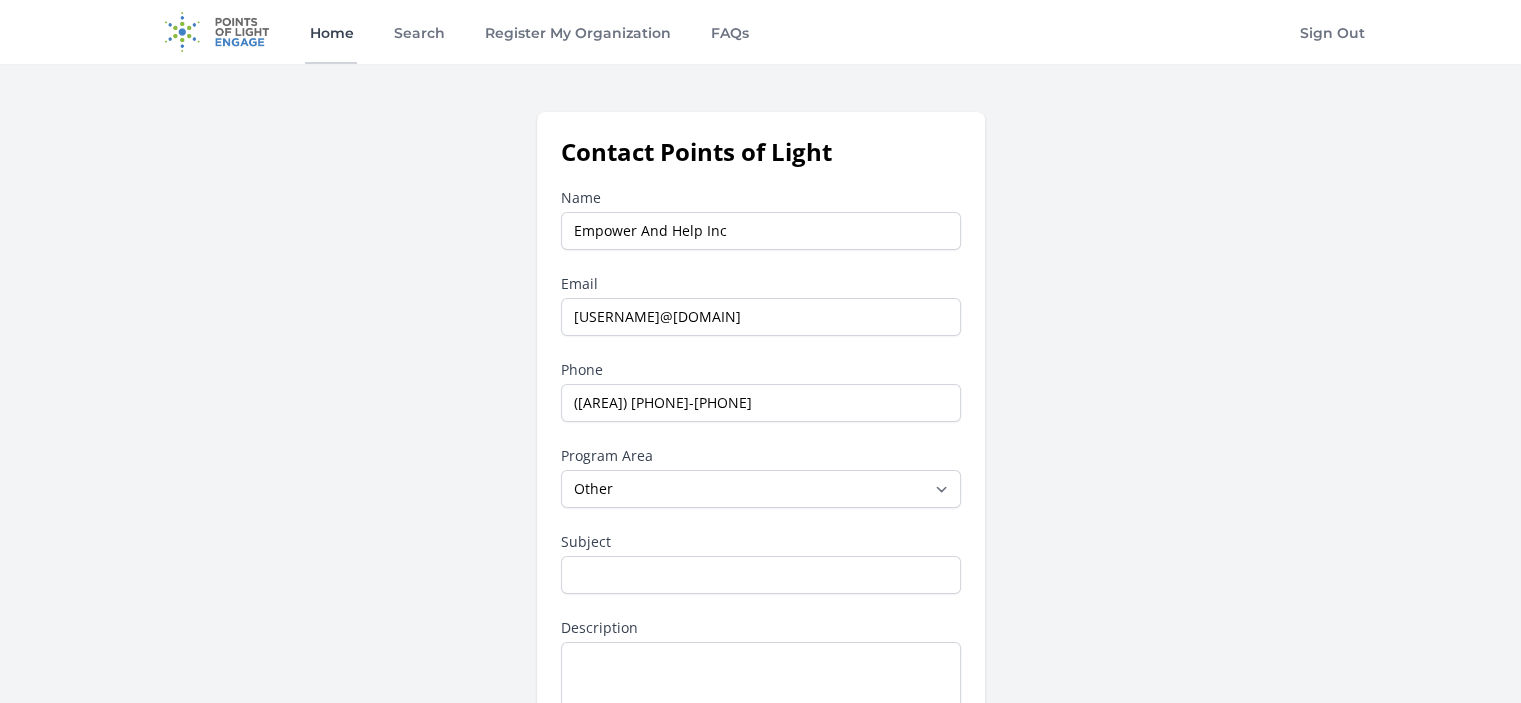 click on "Home" at bounding box center [331, 32] 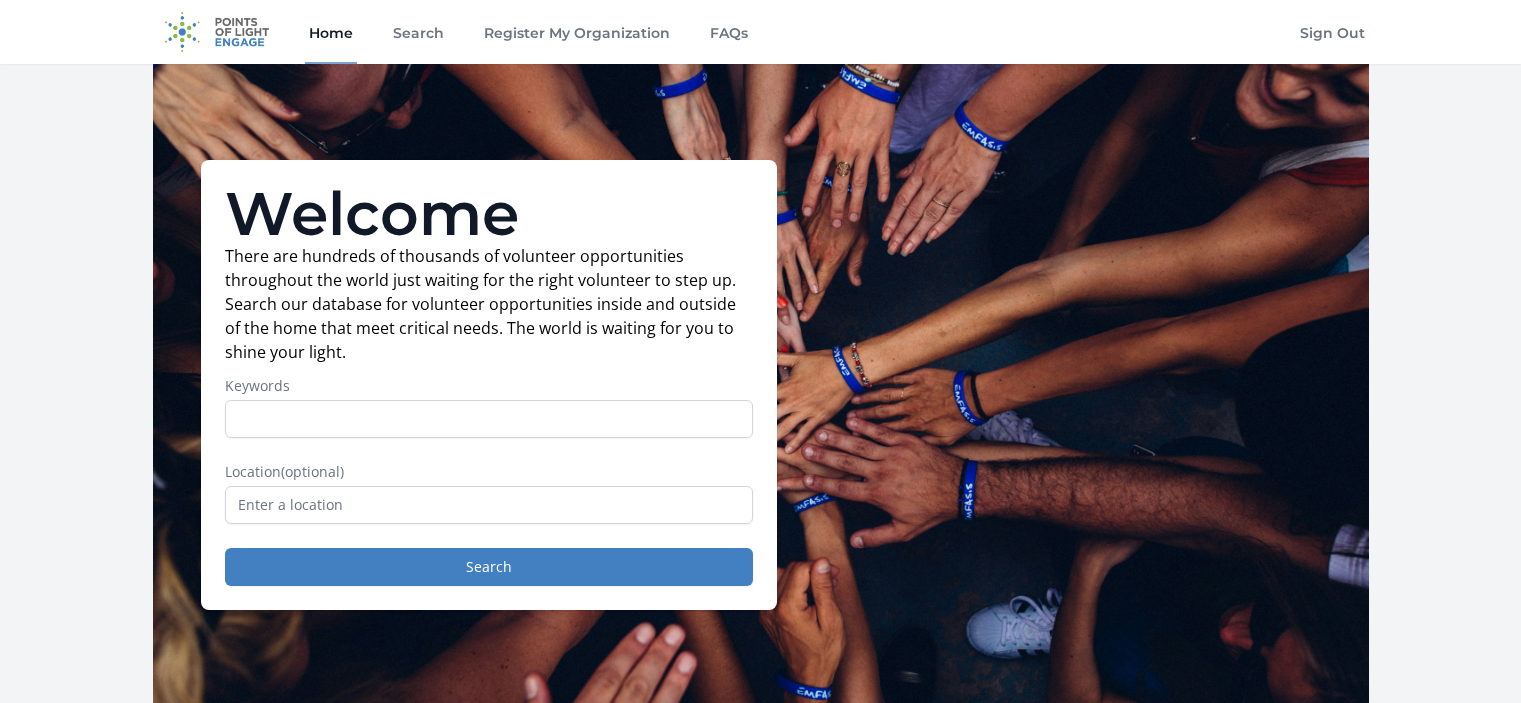scroll, scrollTop: 0, scrollLeft: 0, axis: both 